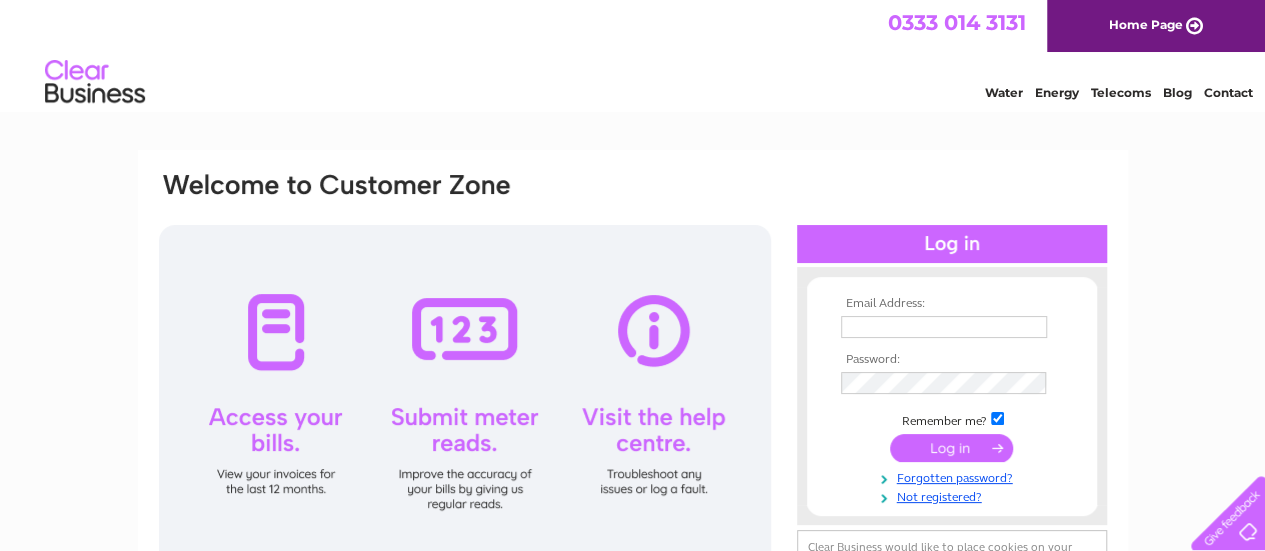scroll, scrollTop: 0, scrollLeft: 0, axis: both 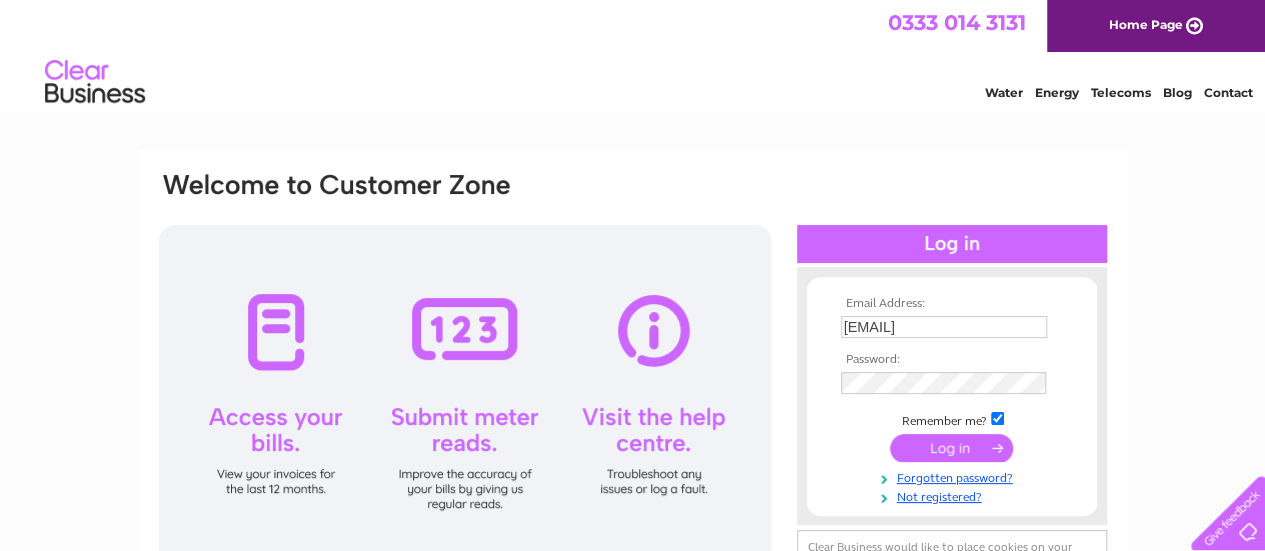 click at bounding box center [951, 448] 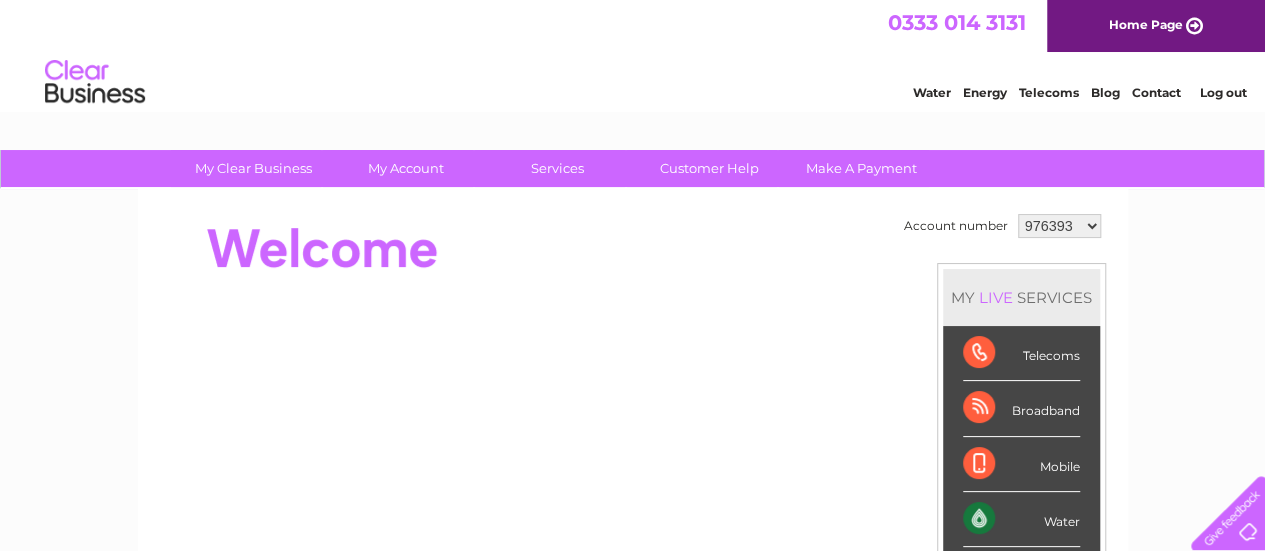 scroll, scrollTop: 100, scrollLeft: 0, axis: vertical 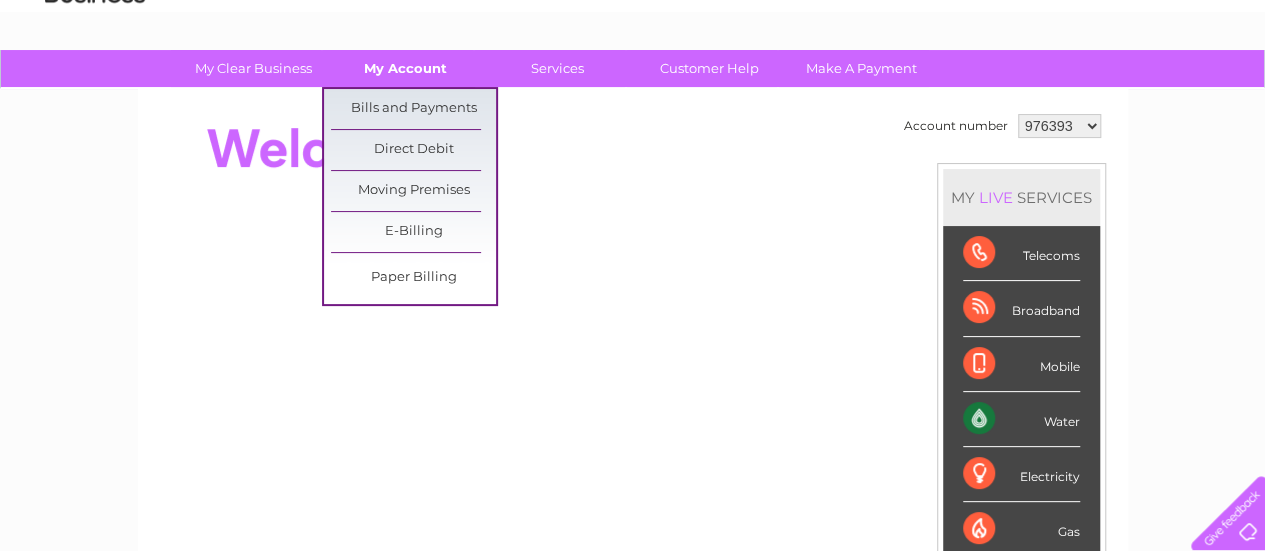 click on "My Account" at bounding box center [405, 68] 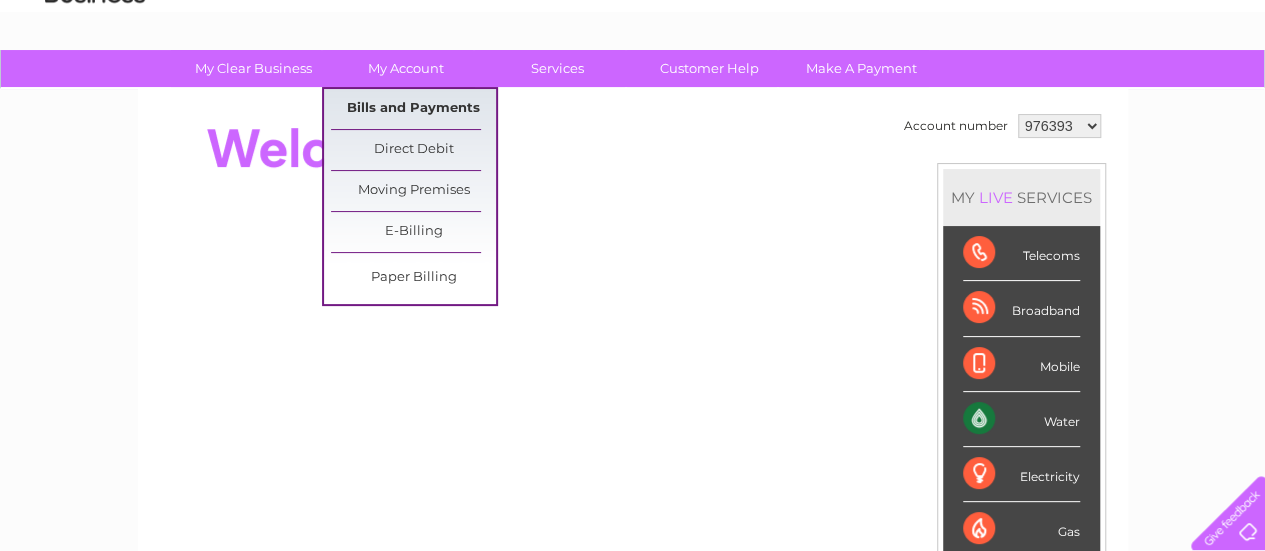 click on "Bills and Payments" at bounding box center [413, 109] 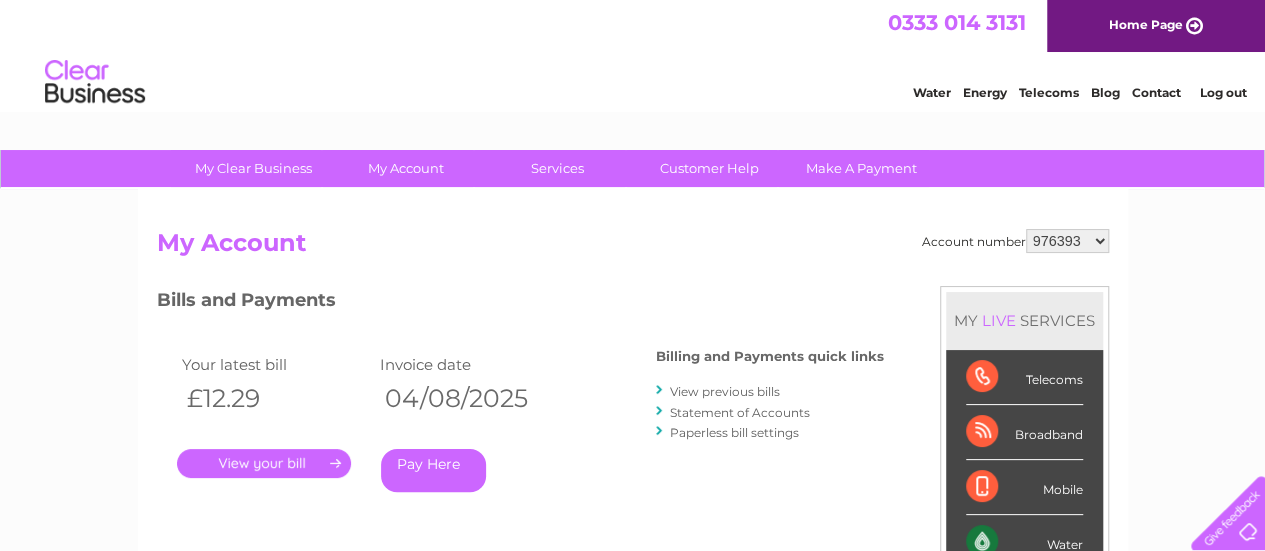 scroll, scrollTop: 0, scrollLeft: 0, axis: both 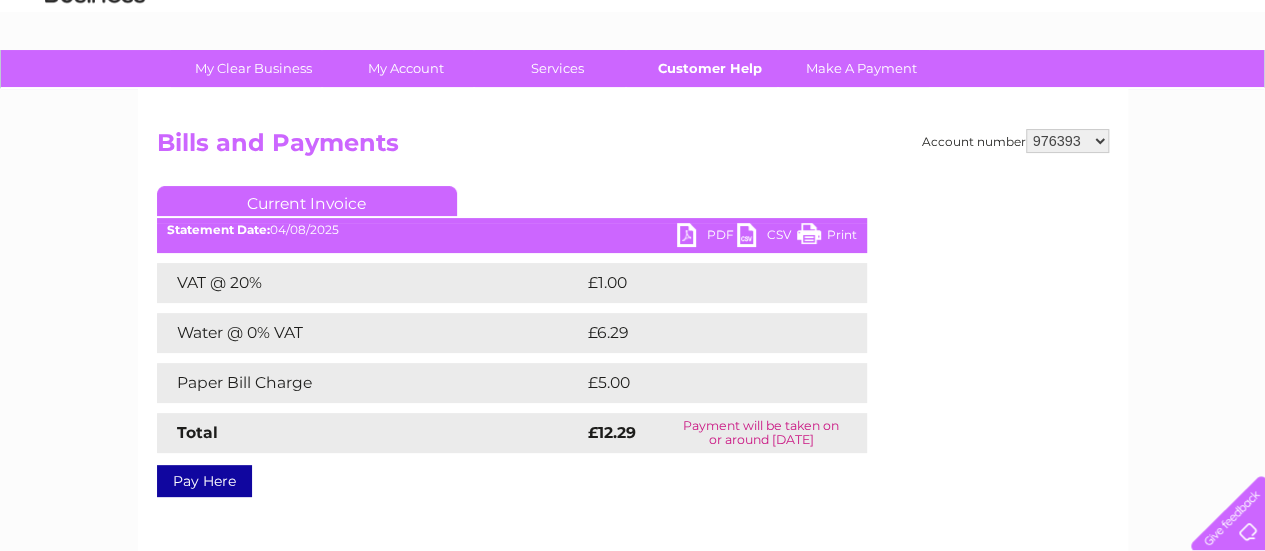 click on "Customer Help" at bounding box center (709, 68) 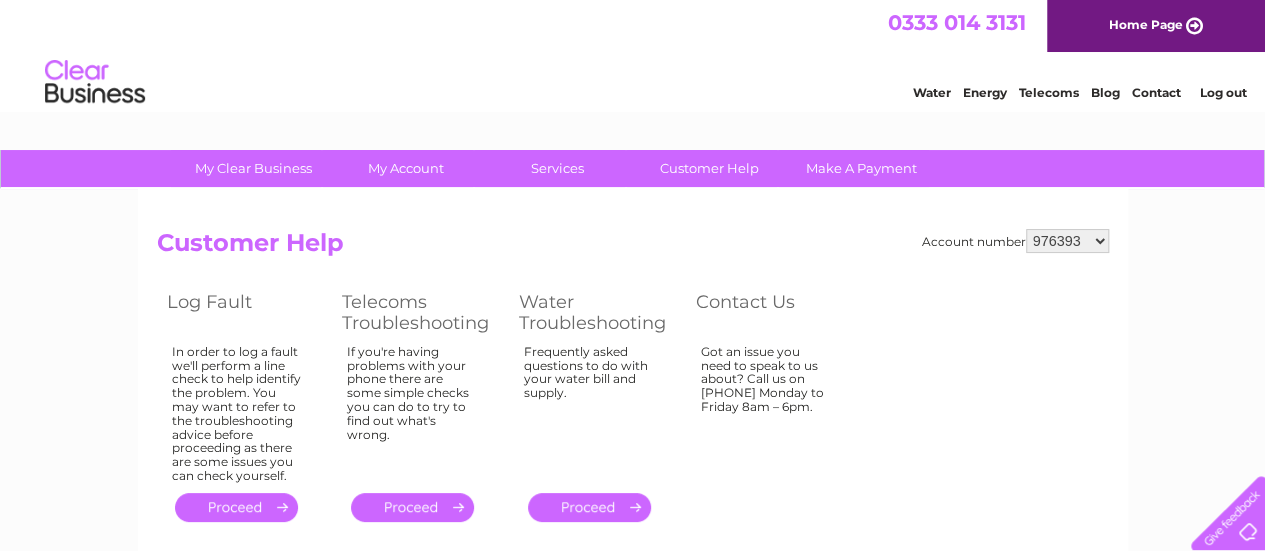scroll, scrollTop: 0, scrollLeft: 0, axis: both 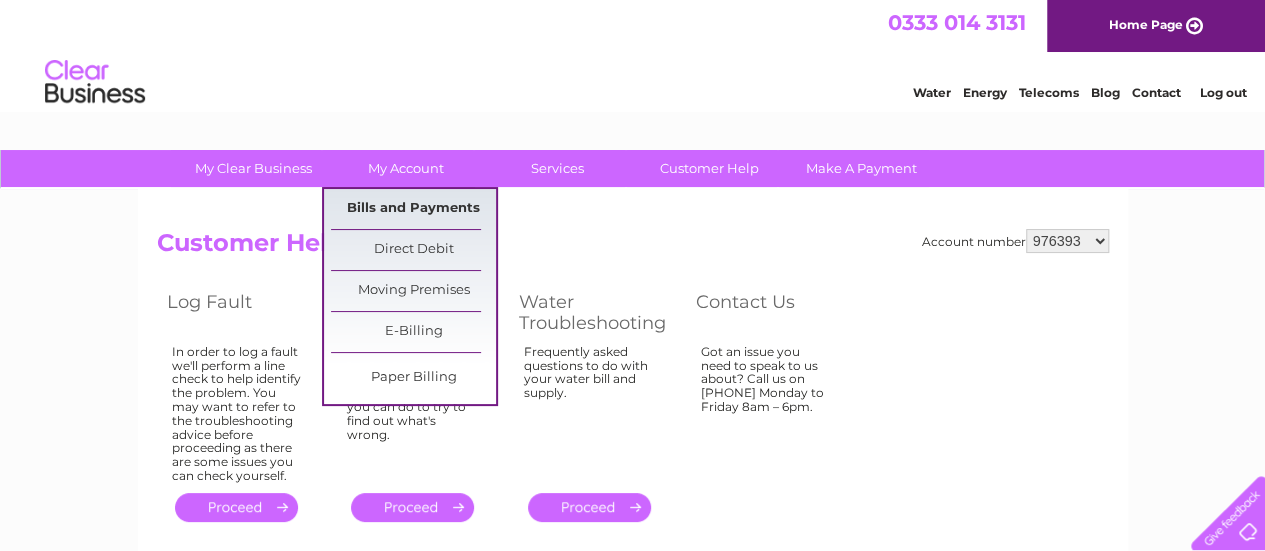 click on "Bills and Payments" at bounding box center (413, 209) 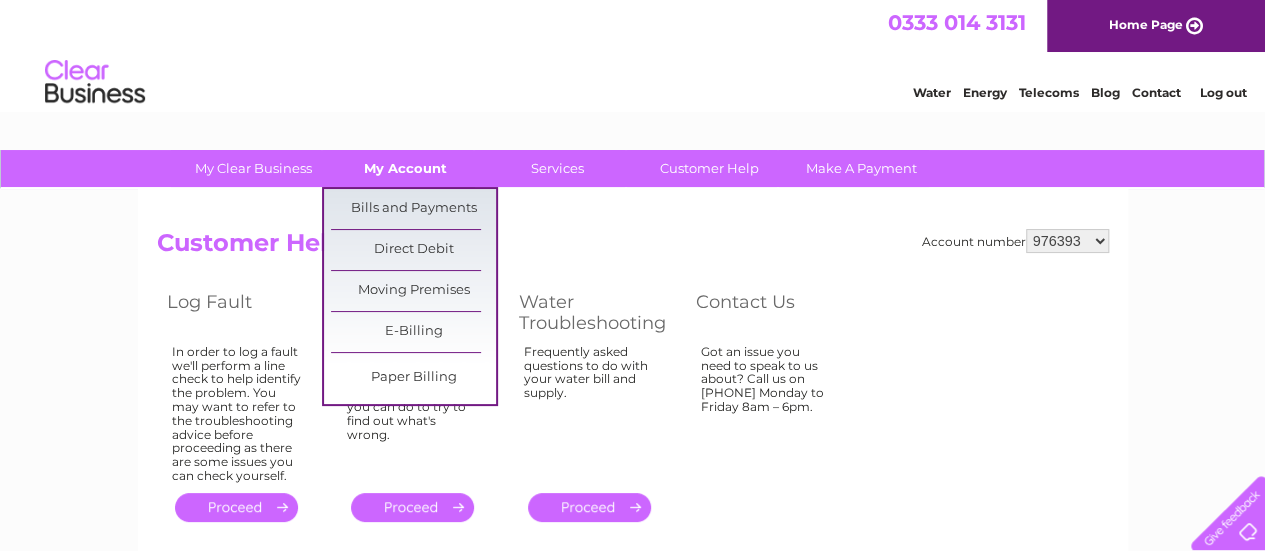 click on "My Account" at bounding box center (405, 168) 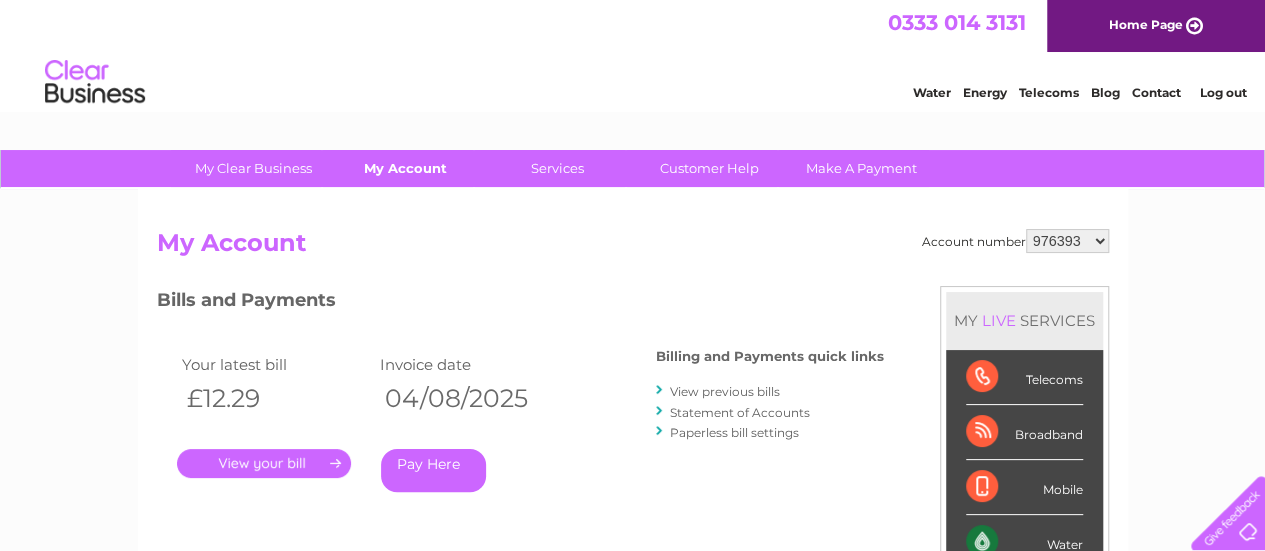 scroll, scrollTop: 0, scrollLeft: 0, axis: both 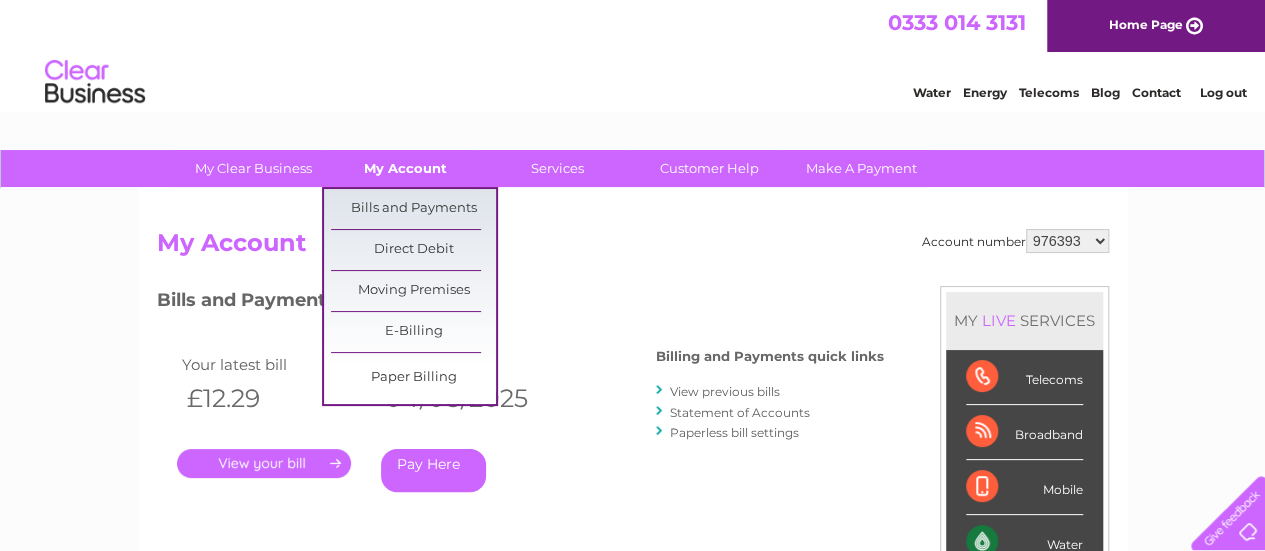 click on "My Account" at bounding box center [405, 168] 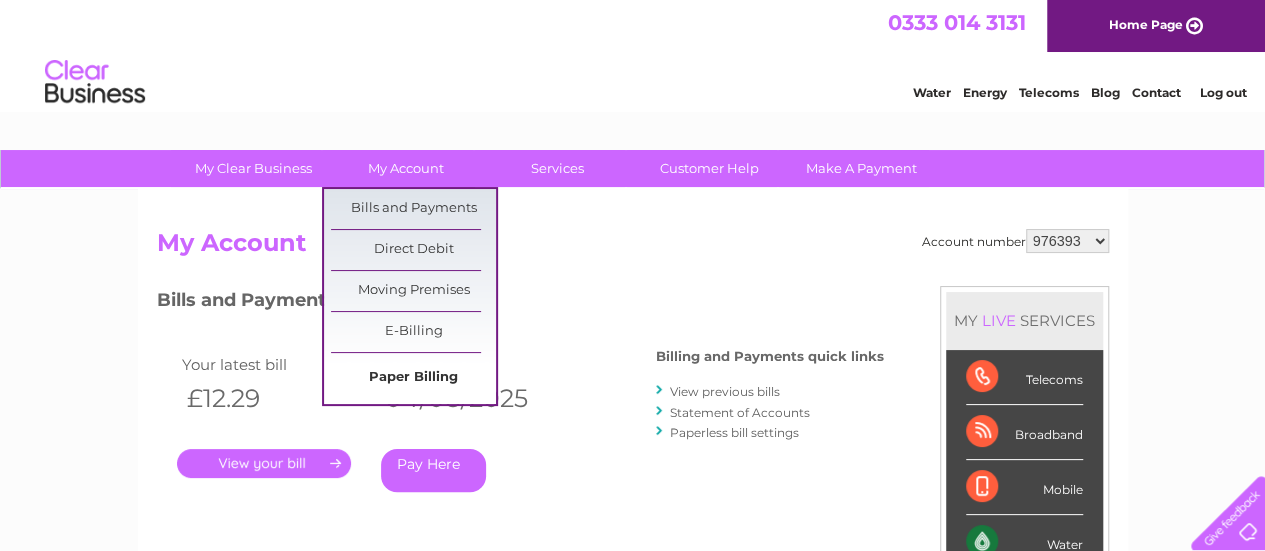 click on "Paper Billing" at bounding box center (413, 378) 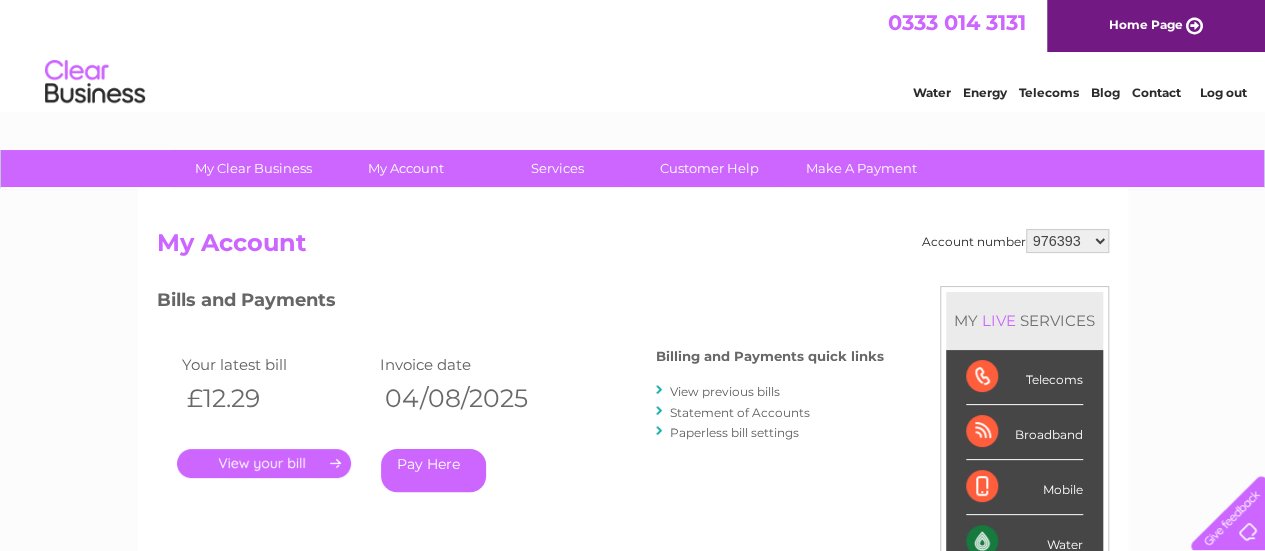 scroll, scrollTop: 0, scrollLeft: 0, axis: both 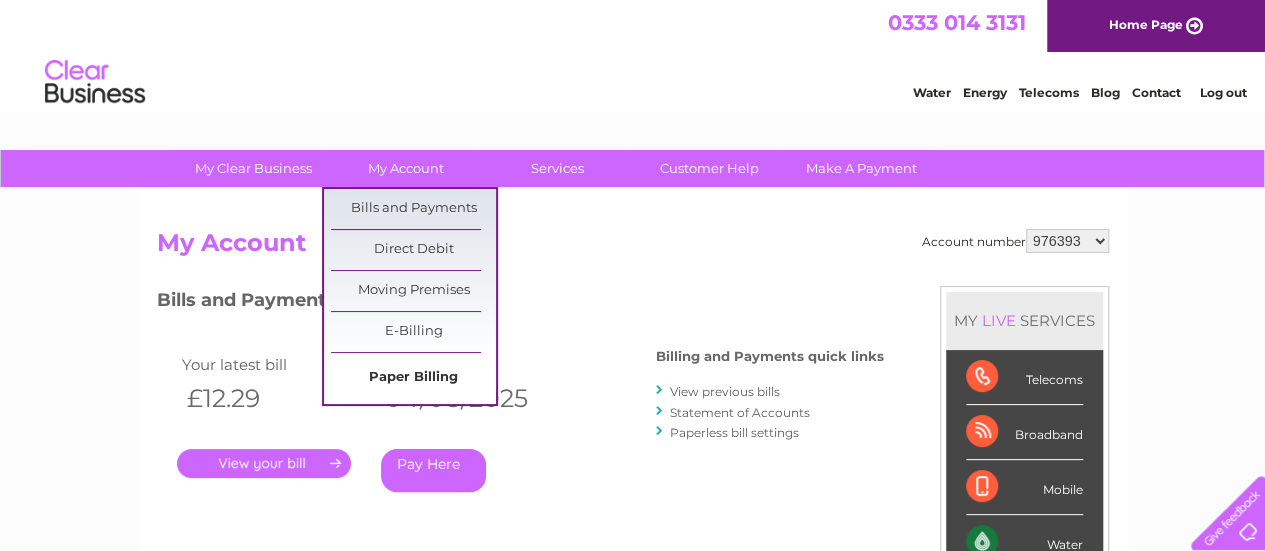 click on "Paper Billing" at bounding box center [413, 378] 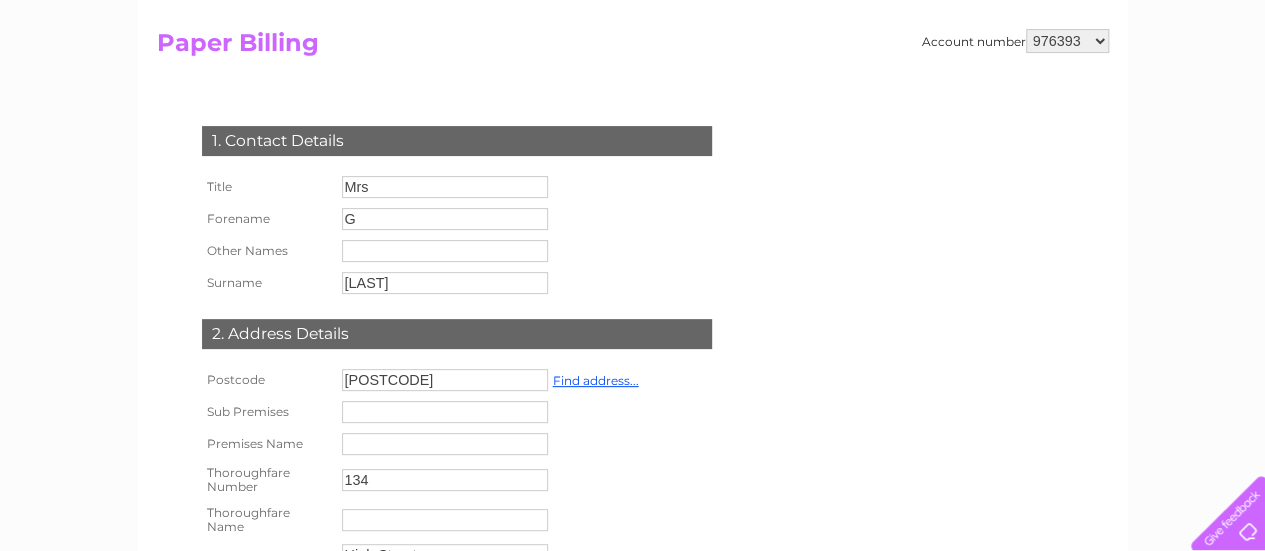scroll, scrollTop: 100, scrollLeft: 0, axis: vertical 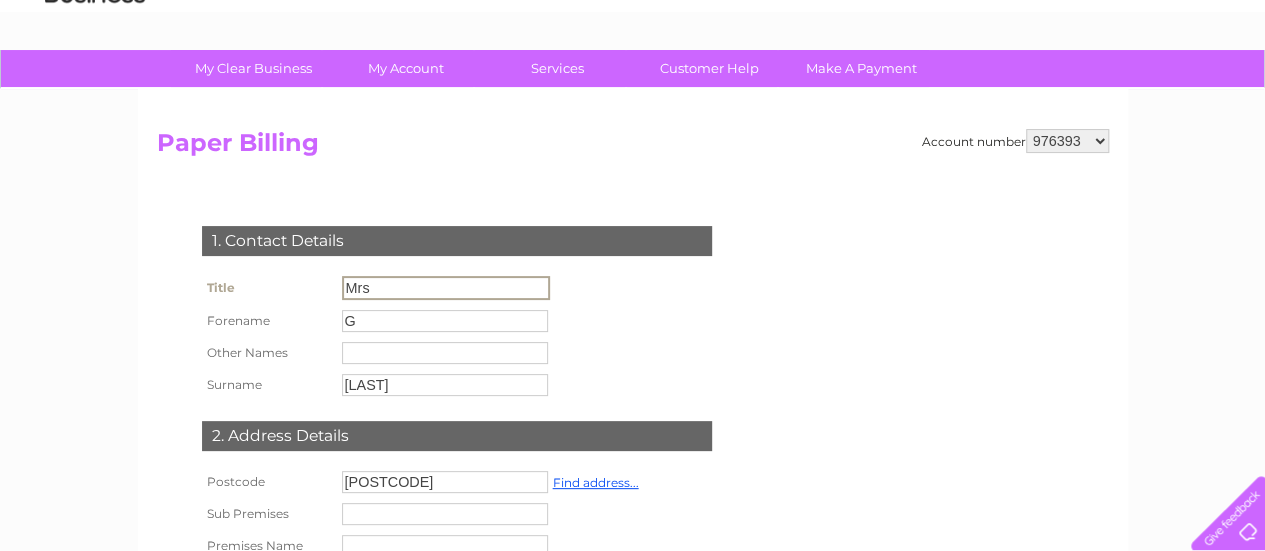 drag, startPoint x: 397, startPoint y: 295, endPoint x: 312, endPoint y: 291, distance: 85.09406 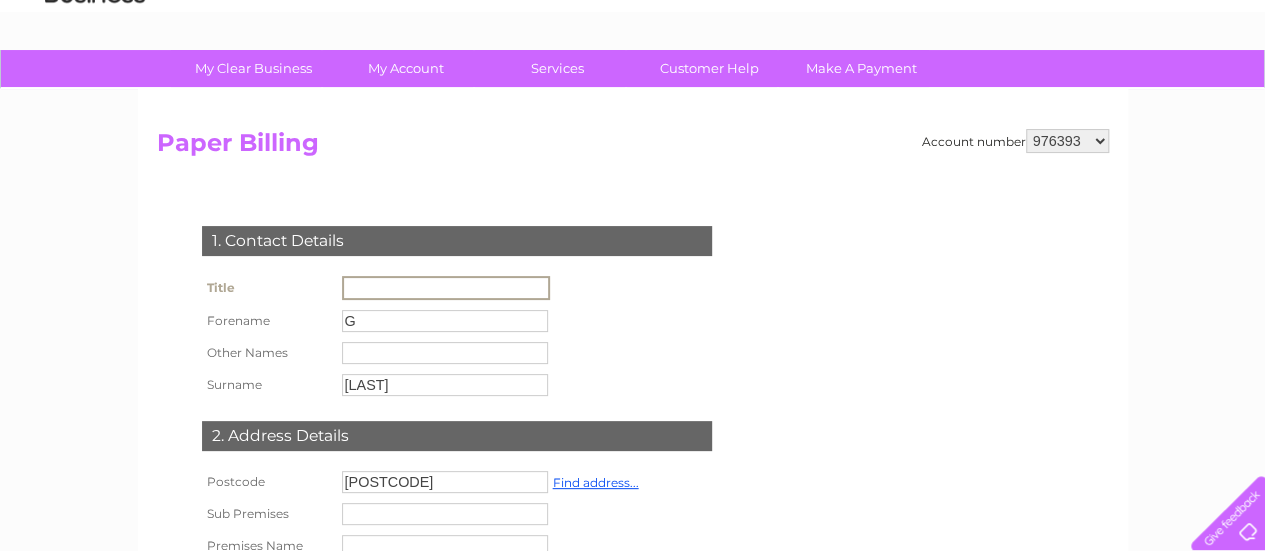 type 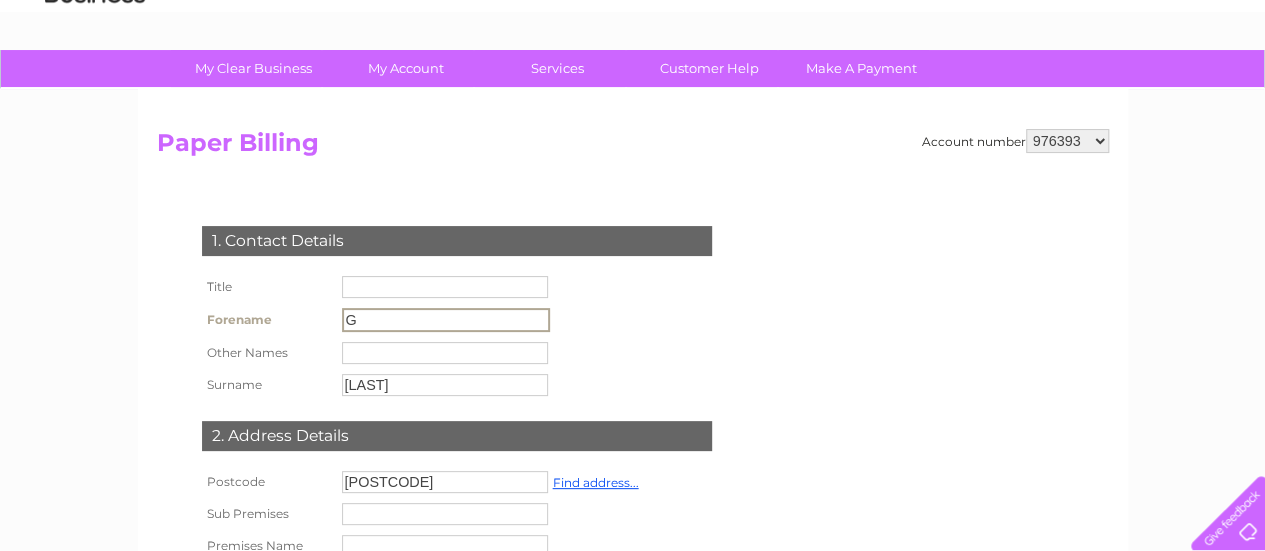 drag, startPoint x: 378, startPoint y: 321, endPoint x: 293, endPoint y: 328, distance: 85.28775 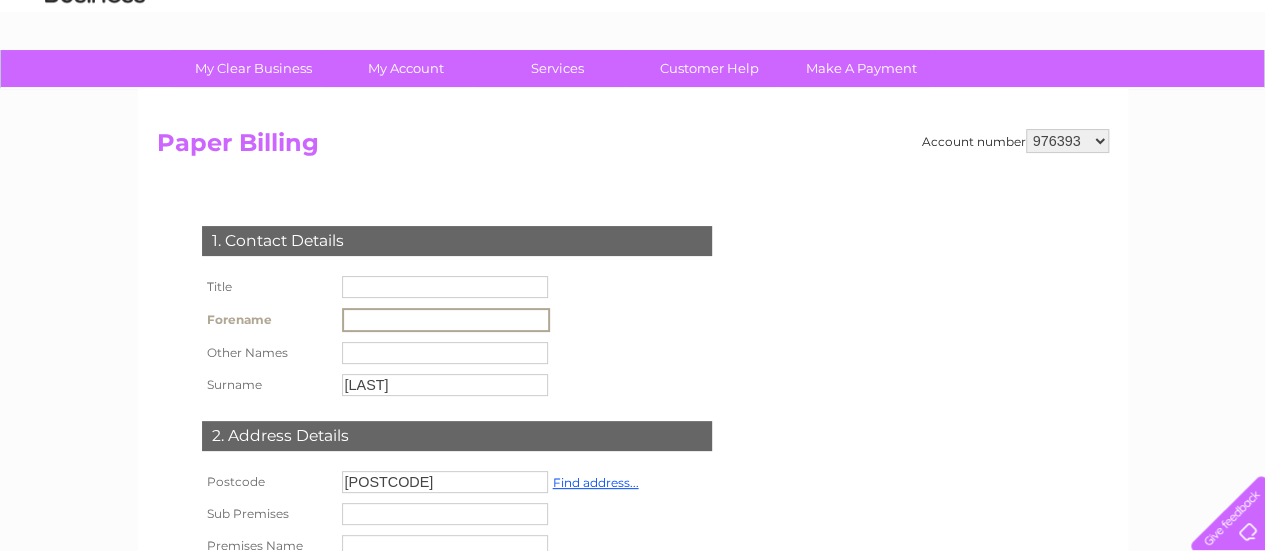 type 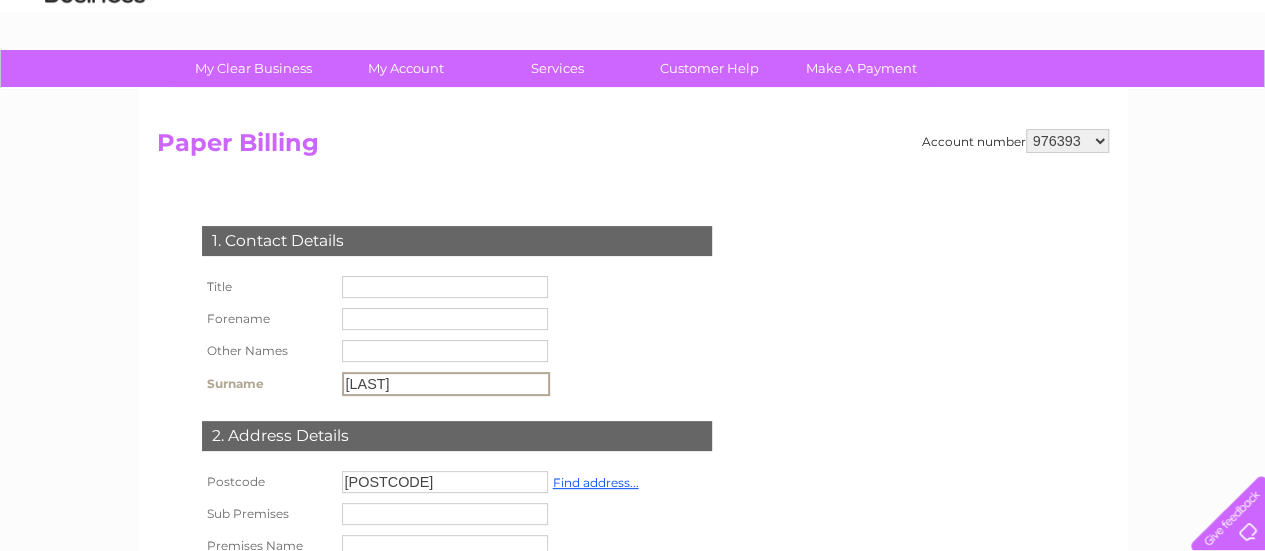 drag, startPoint x: 421, startPoint y: 389, endPoint x: 307, endPoint y: 379, distance: 114.43776 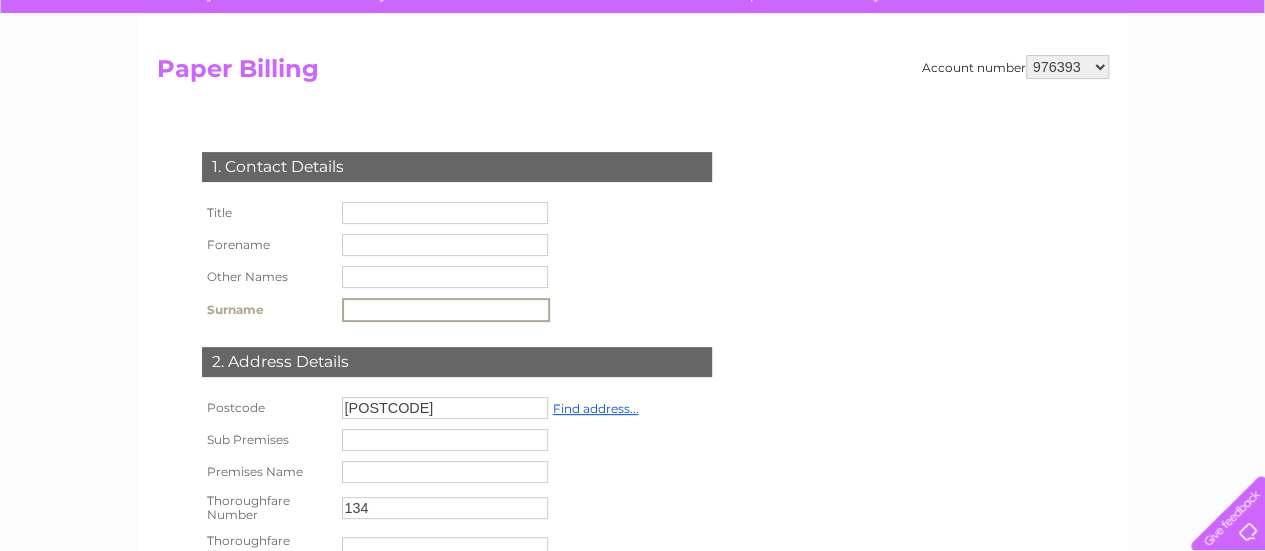 scroll, scrollTop: 300, scrollLeft: 0, axis: vertical 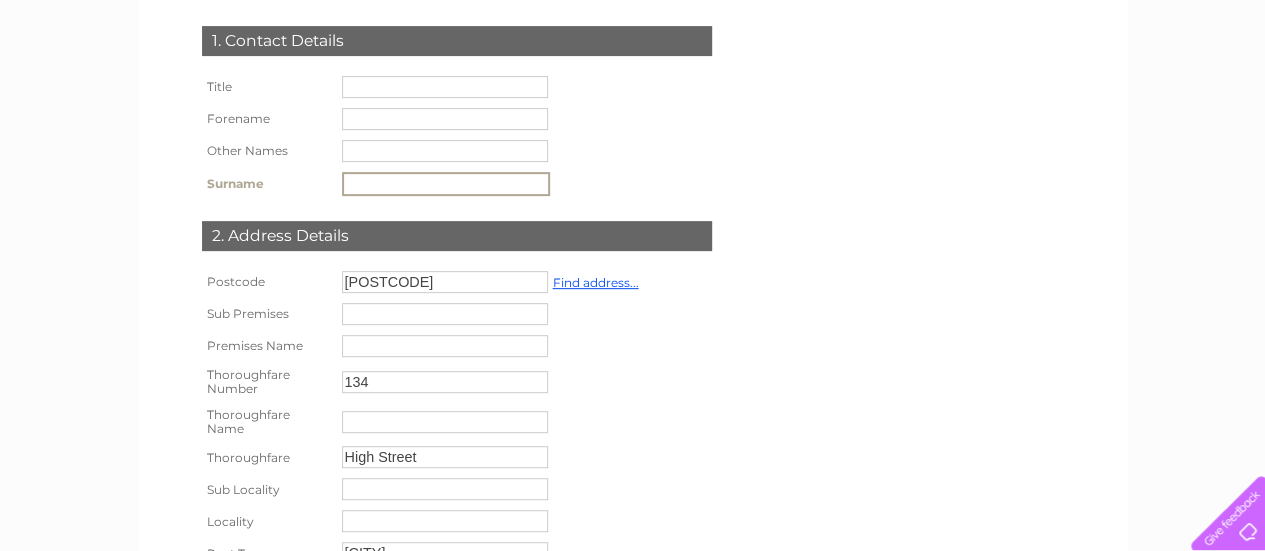 type 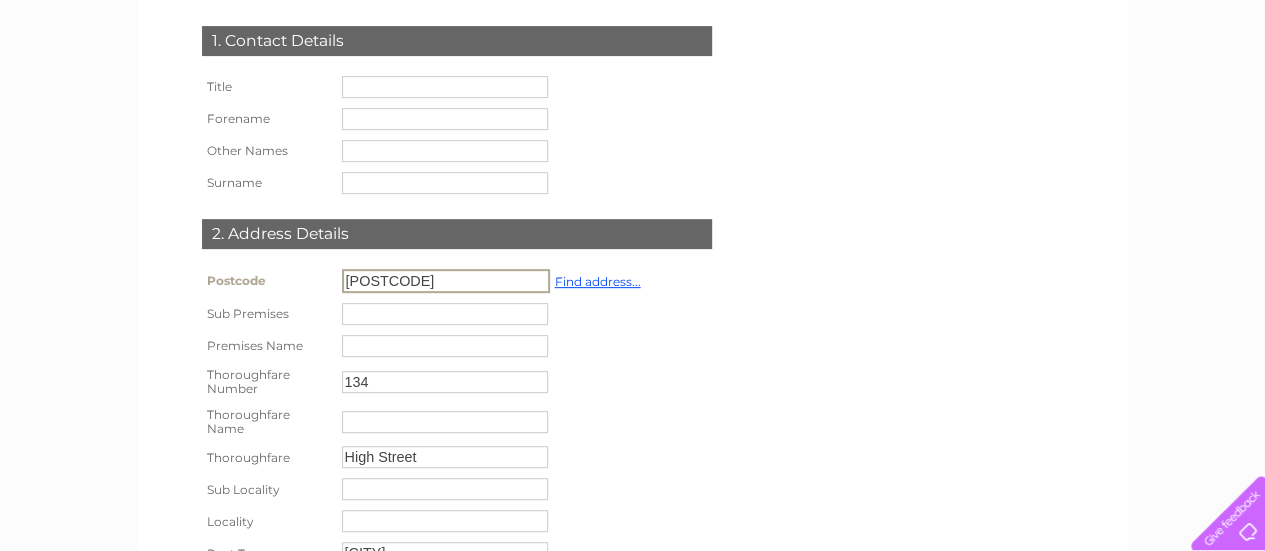drag, startPoint x: 428, startPoint y: 283, endPoint x: 312, endPoint y: 281, distance: 116.01724 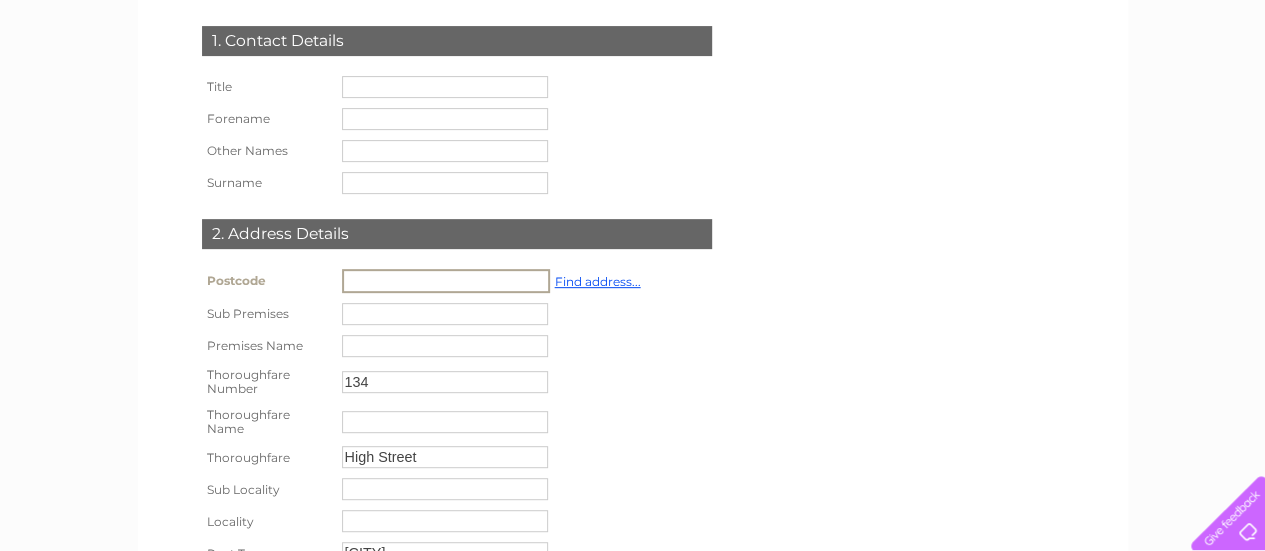 type on "Enter postcode..." 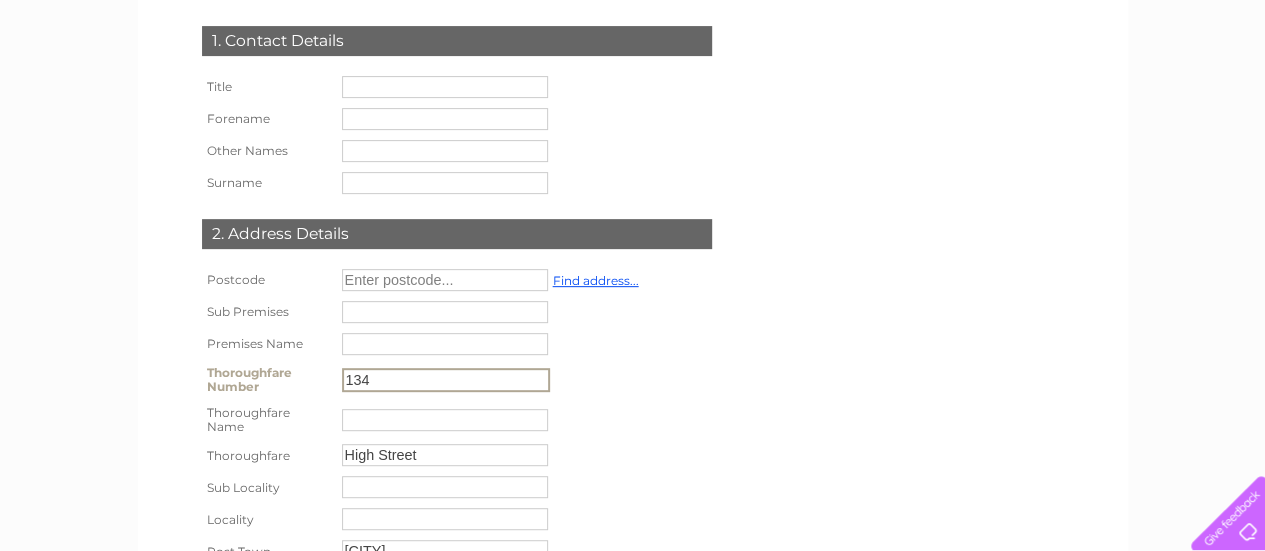 drag, startPoint x: 376, startPoint y: 386, endPoint x: 322, endPoint y: 379, distance: 54.451813 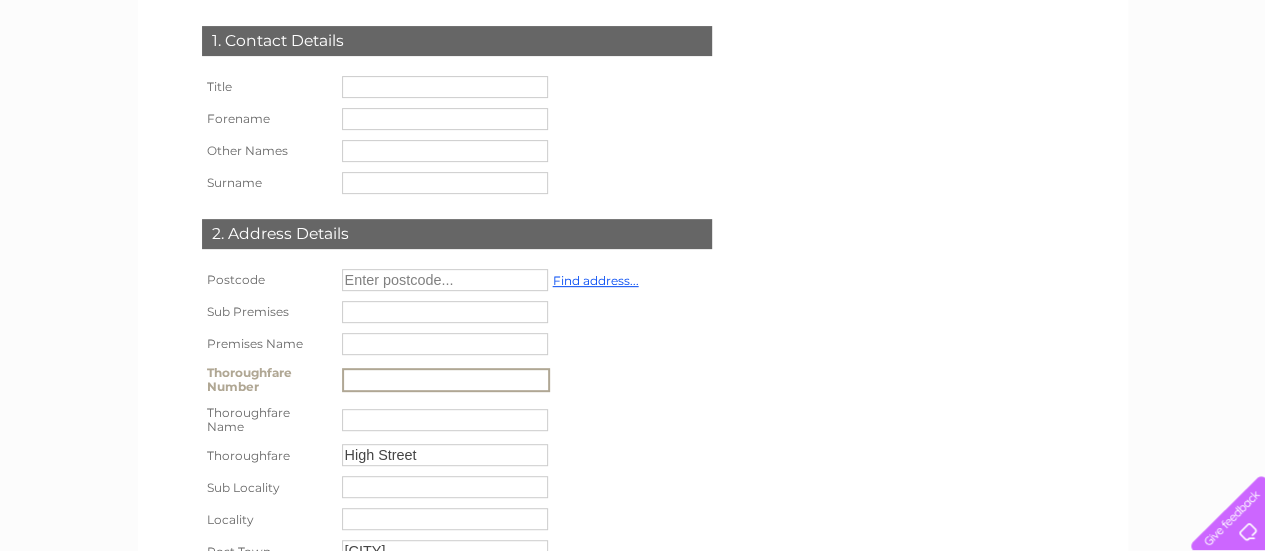 type 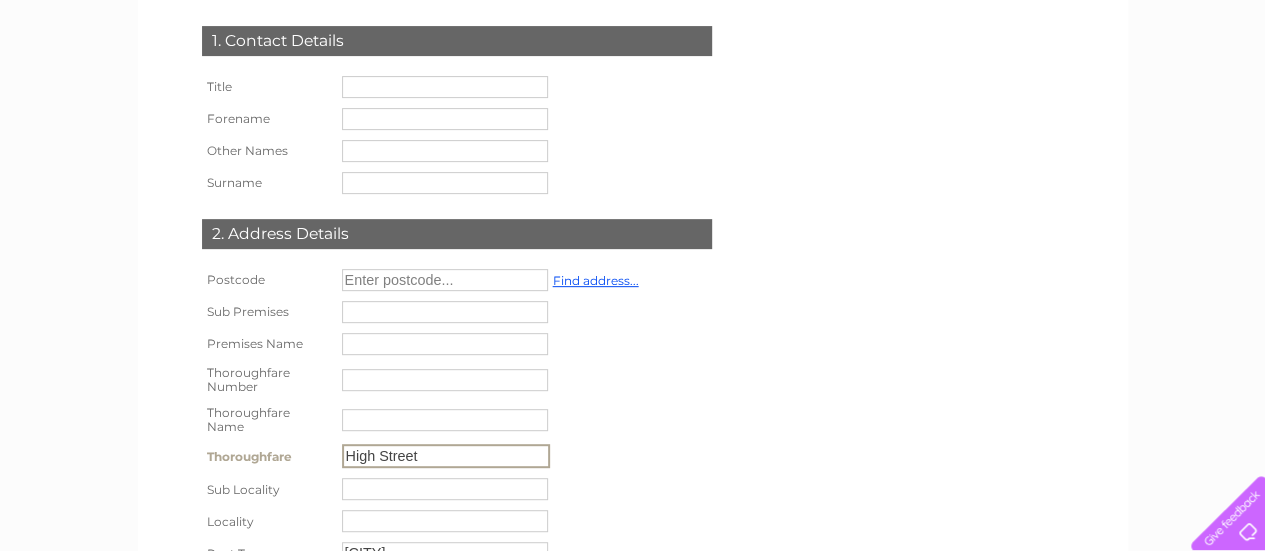drag, startPoint x: 433, startPoint y: 465, endPoint x: 320, endPoint y: 459, distance: 113.15918 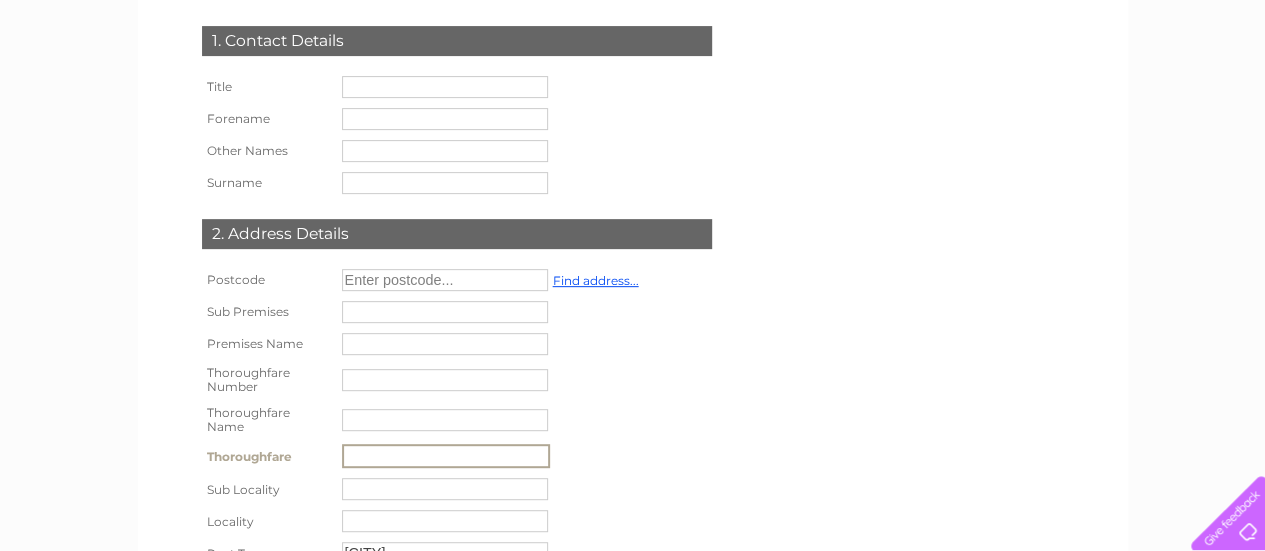 type 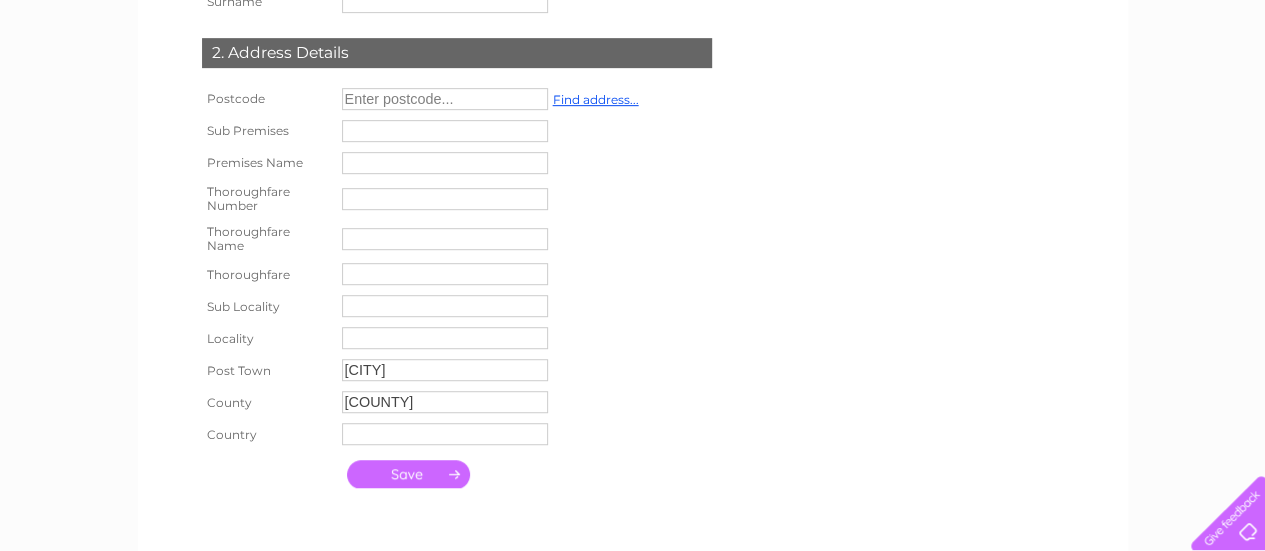 scroll, scrollTop: 500, scrollLeft: 0, axis: vertical 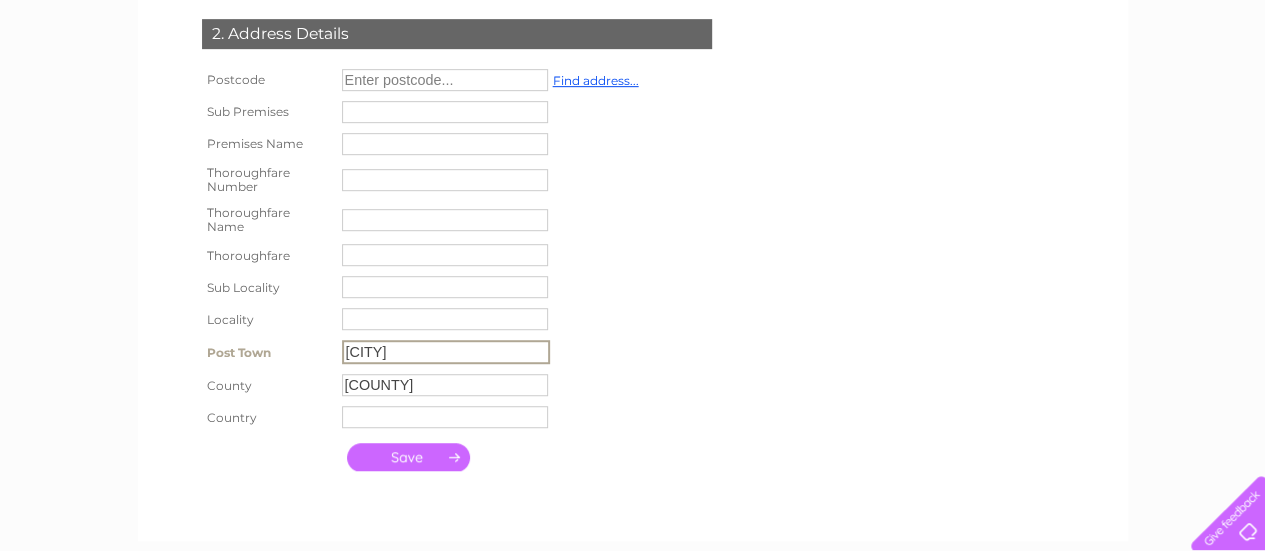 drag, startPoint x: 378, startPoint y: 356, endPoint x: 335, endPoint y: 360, distance: 43.185646 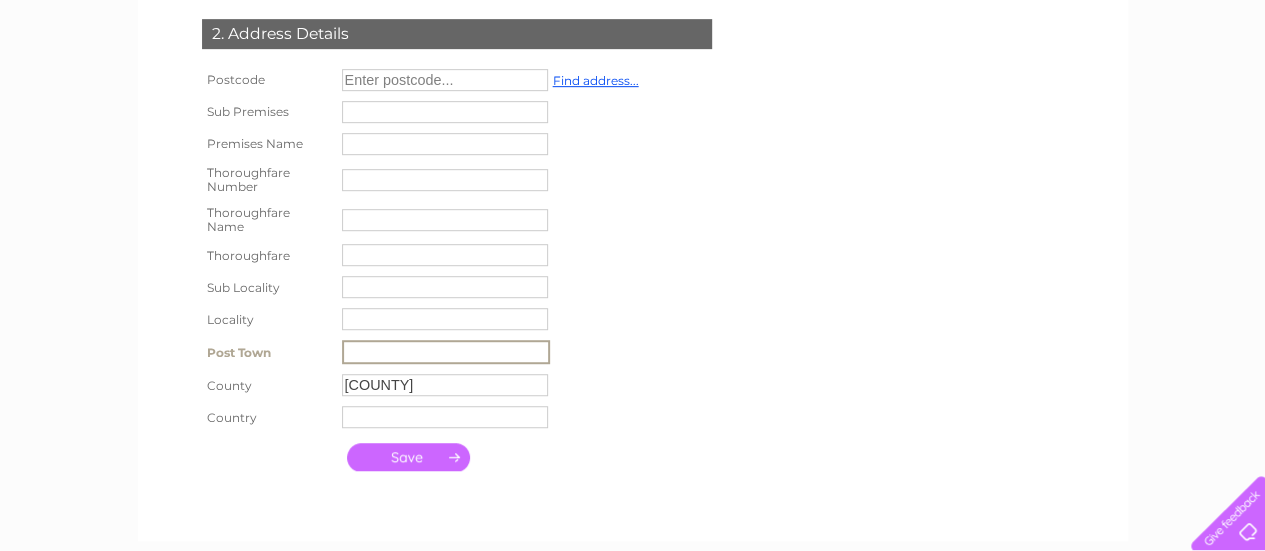 type 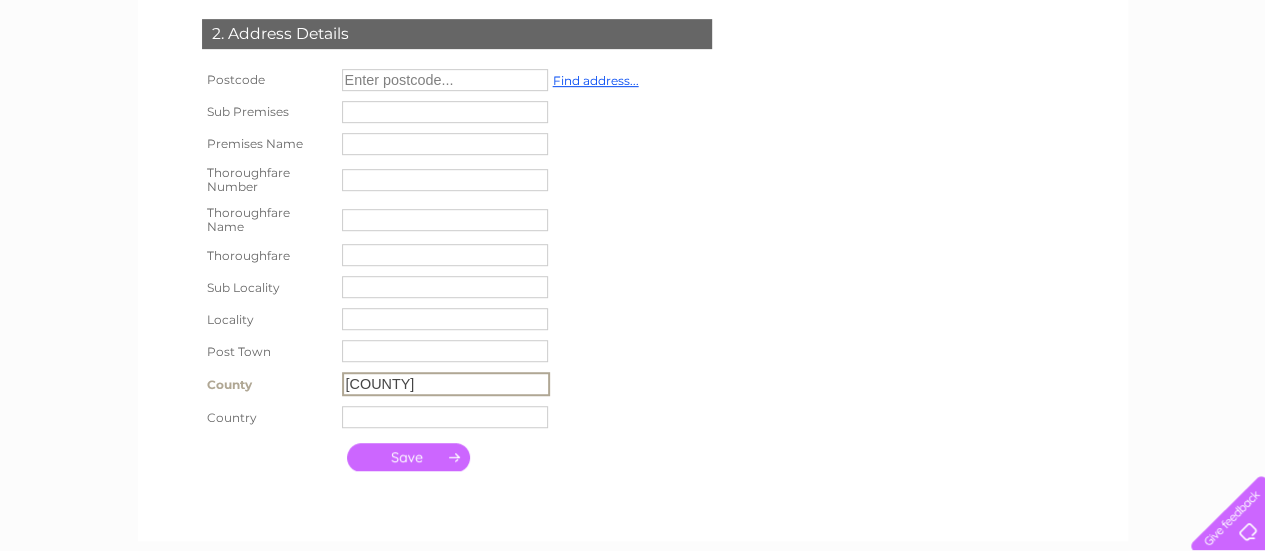 drag, startPoint x: 430, startPoint y: 397, endPoint x: 300, endPoint y: 387, distance: 130.38405 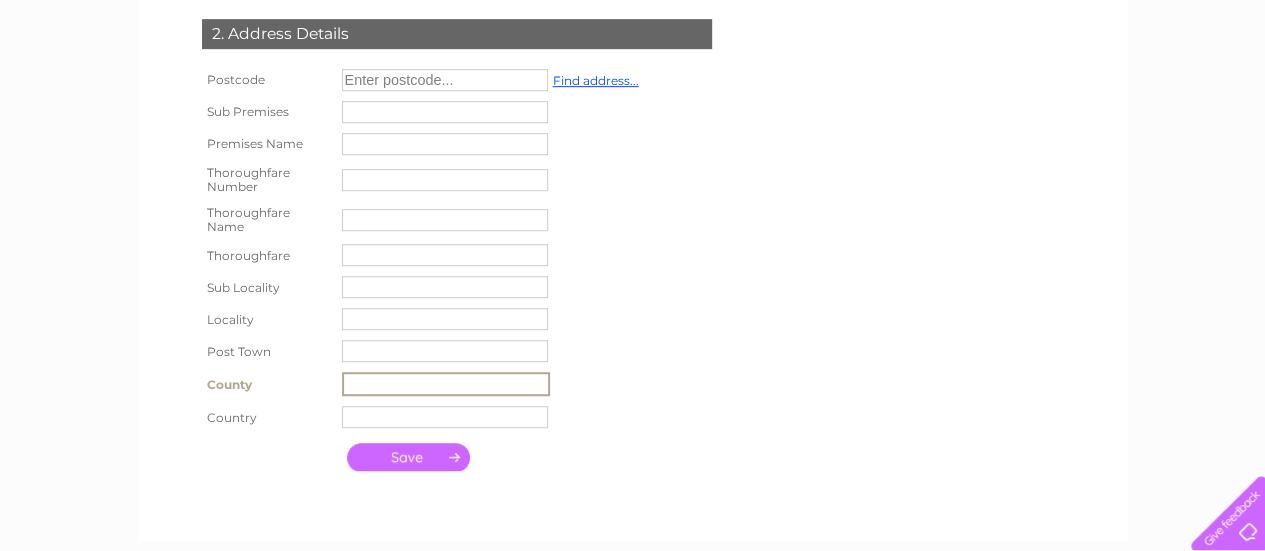 type 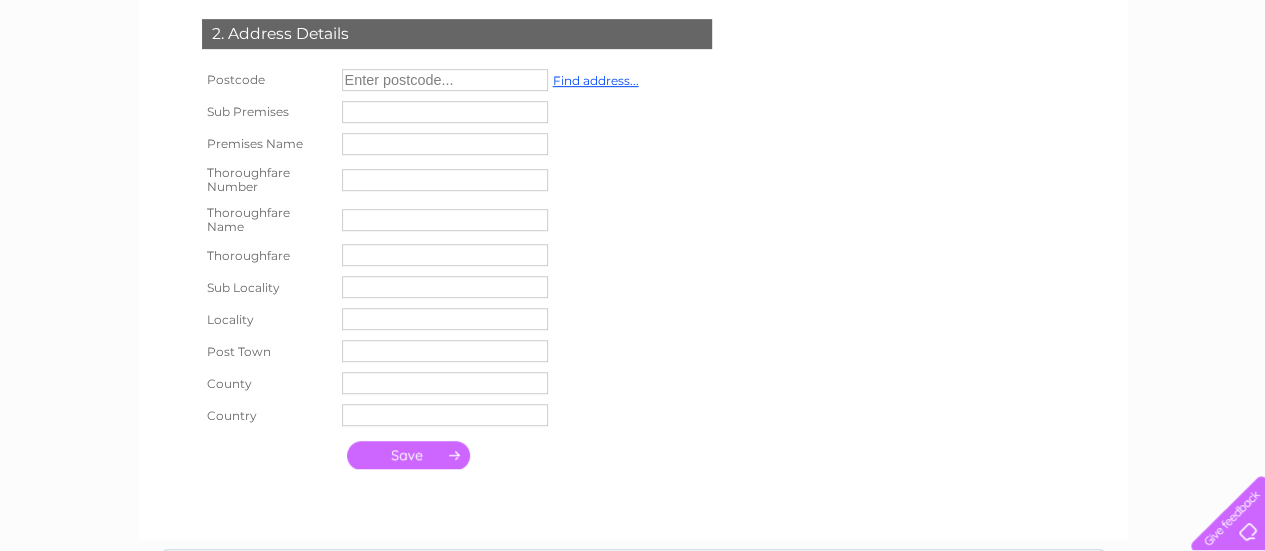 click at bounding box center (408, 455) 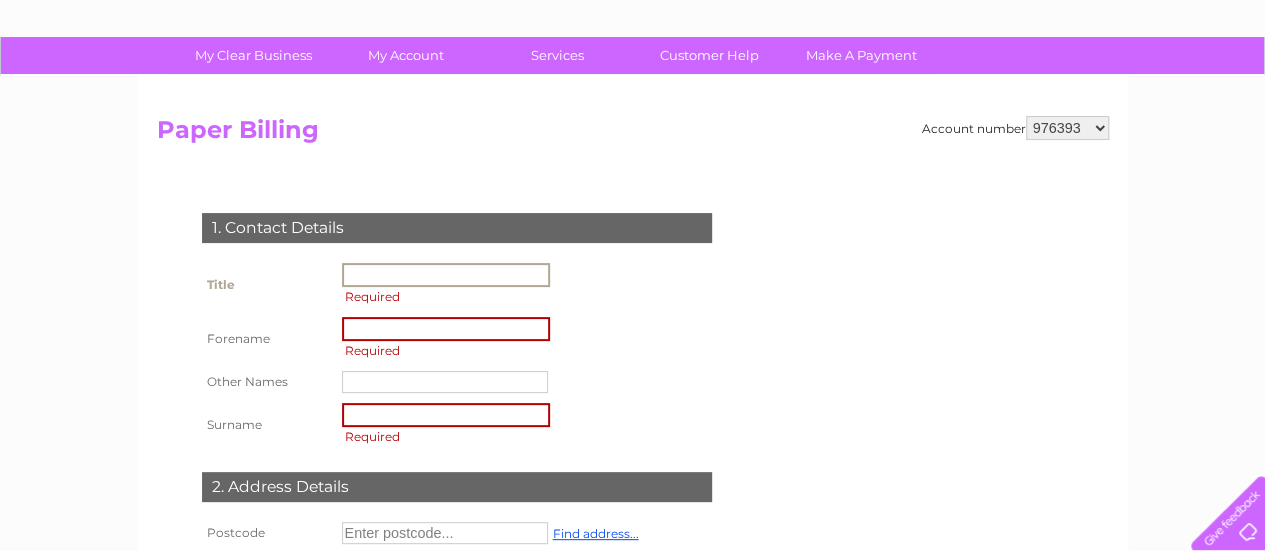 click on "976393
1126183" at bounding box center [1067, 128] 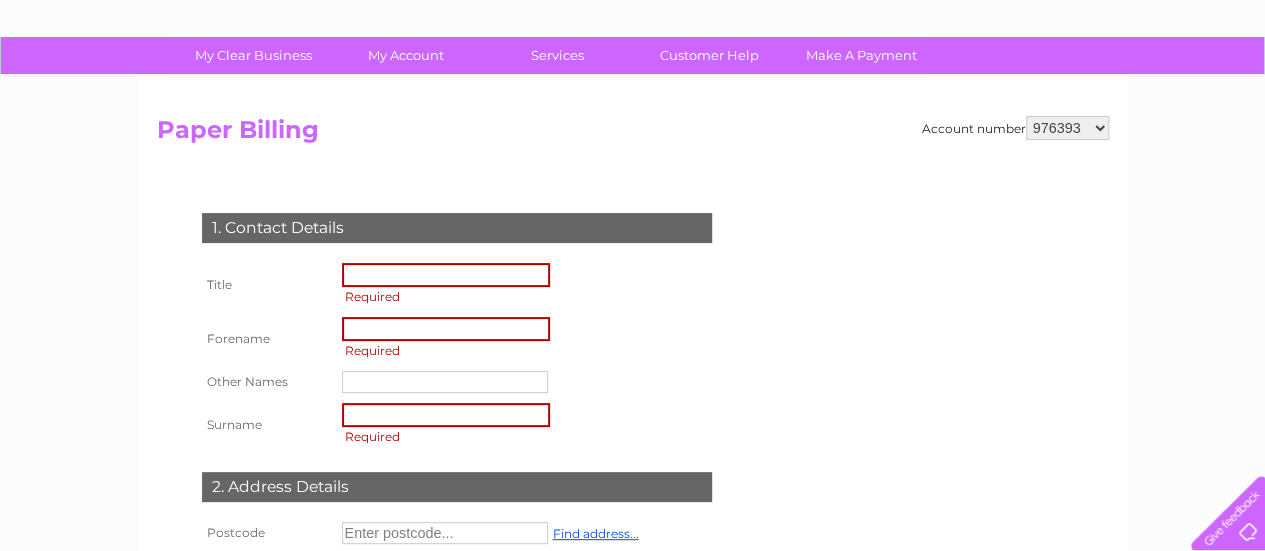 select on "1126183" 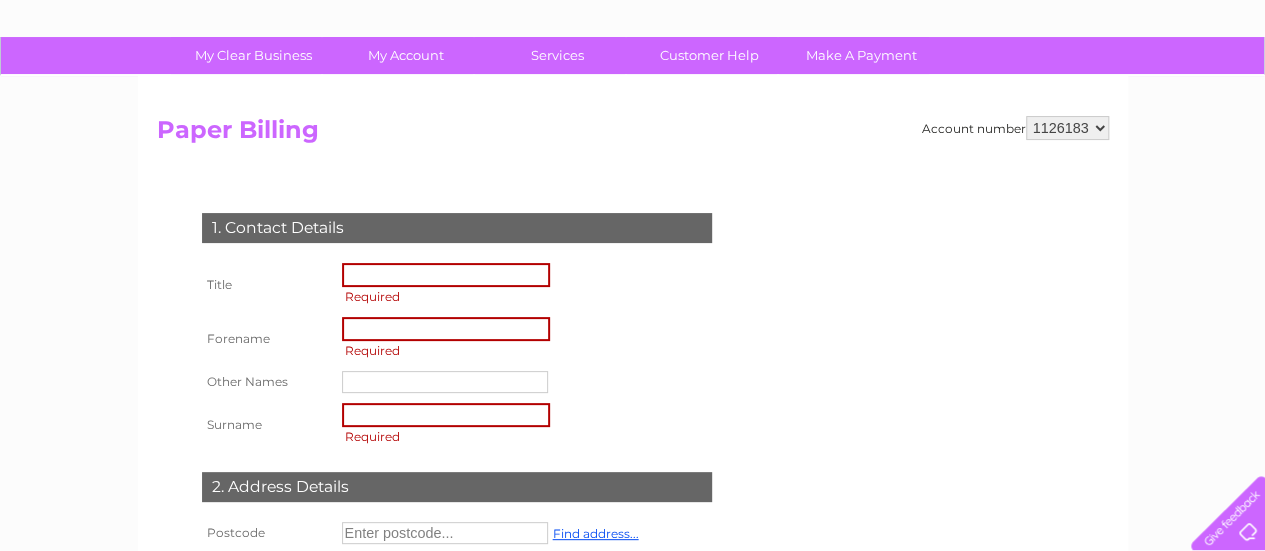 click on "976393
1126183" at bounding box center (1067, 128) 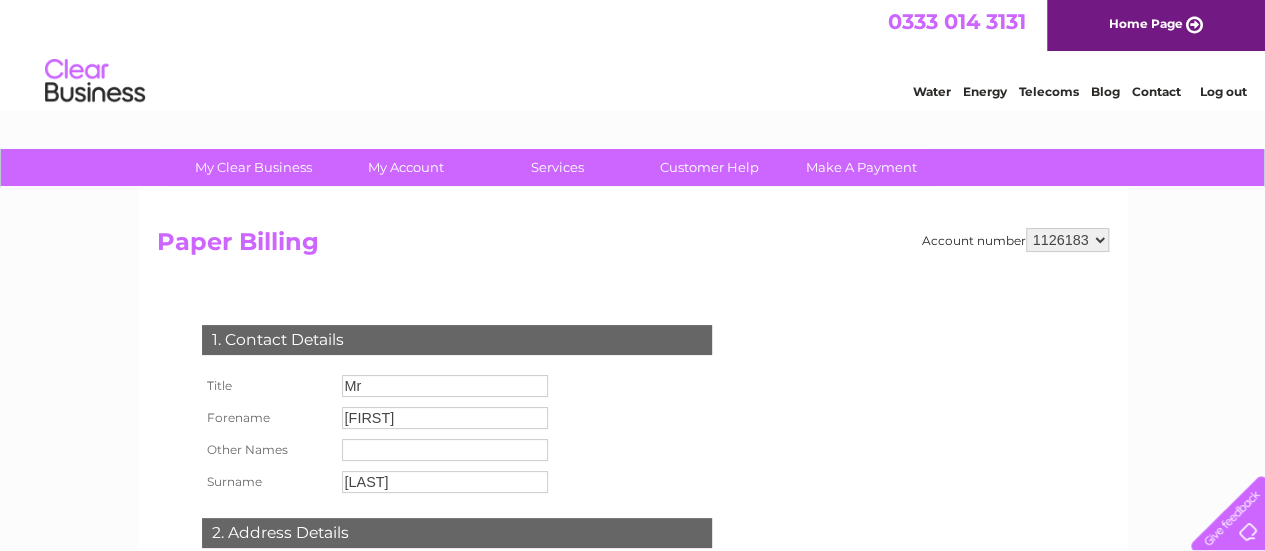 scroll, scrollTop: 0, scrollLeft: 0, axis: both 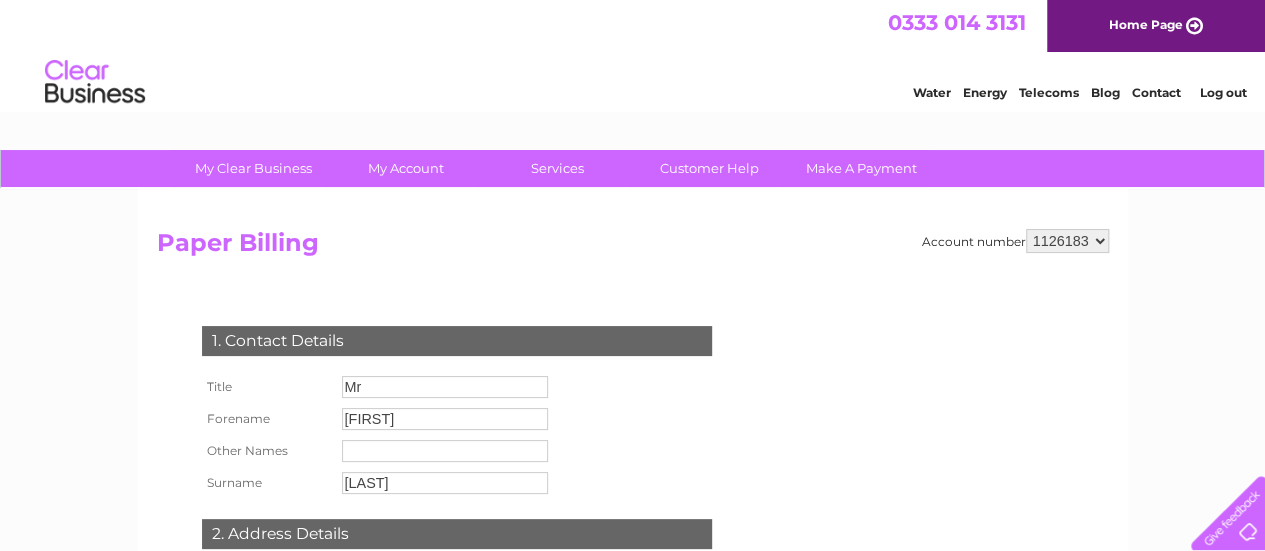 click on "976393
1126183" at bounding box center (1067, 241) 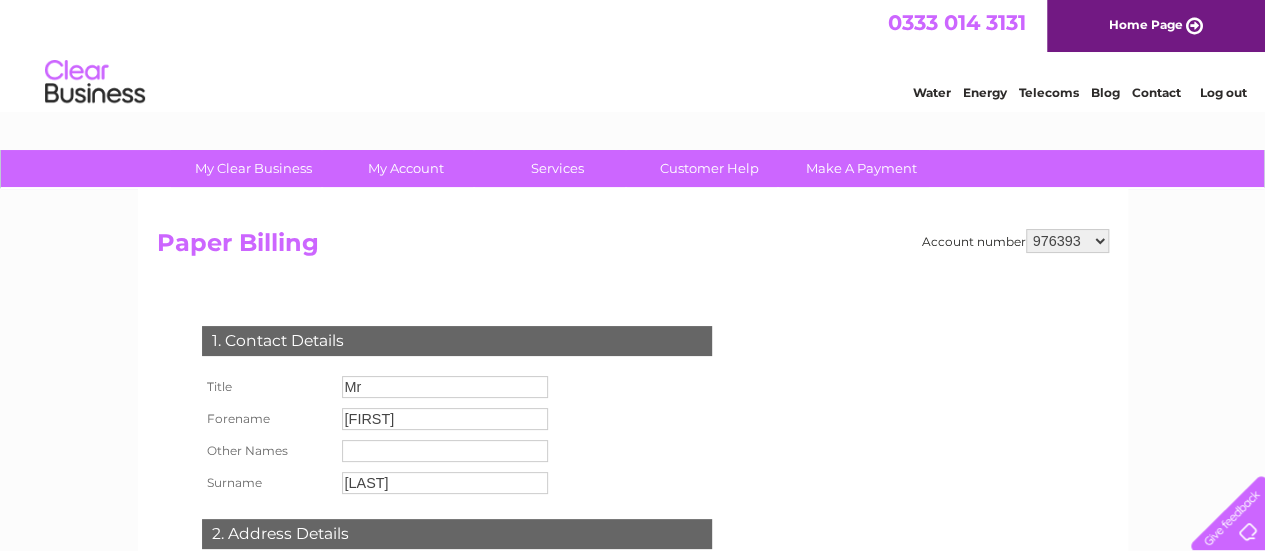 click on "976393
1126183" at bounding box center (1067, 241) 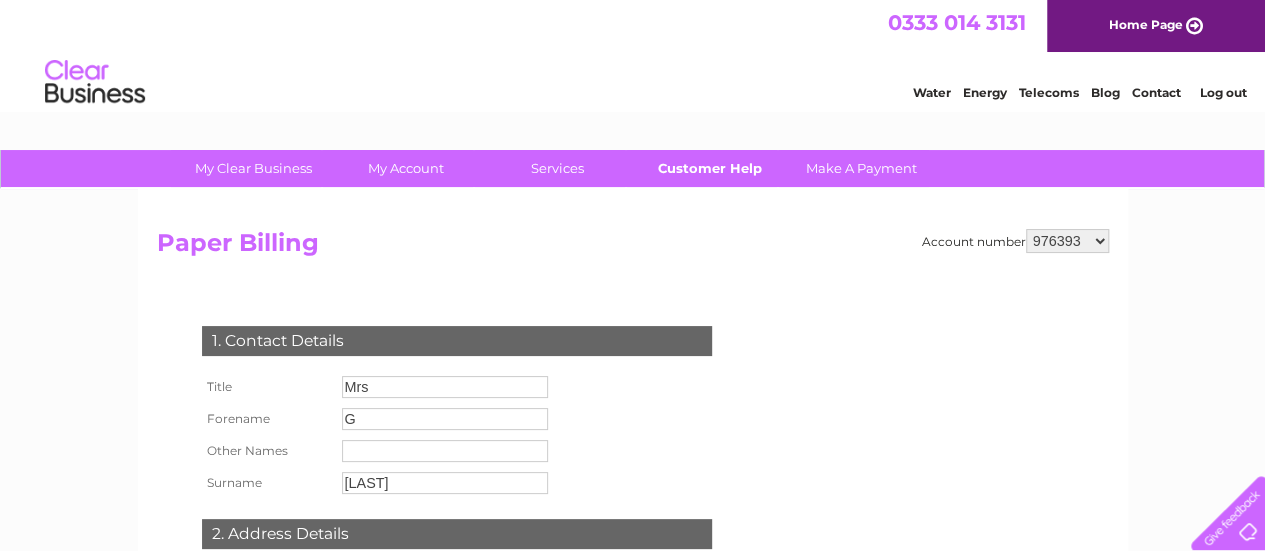 scroll, scrollTop: 0, scrollLeft: 0, axis: both 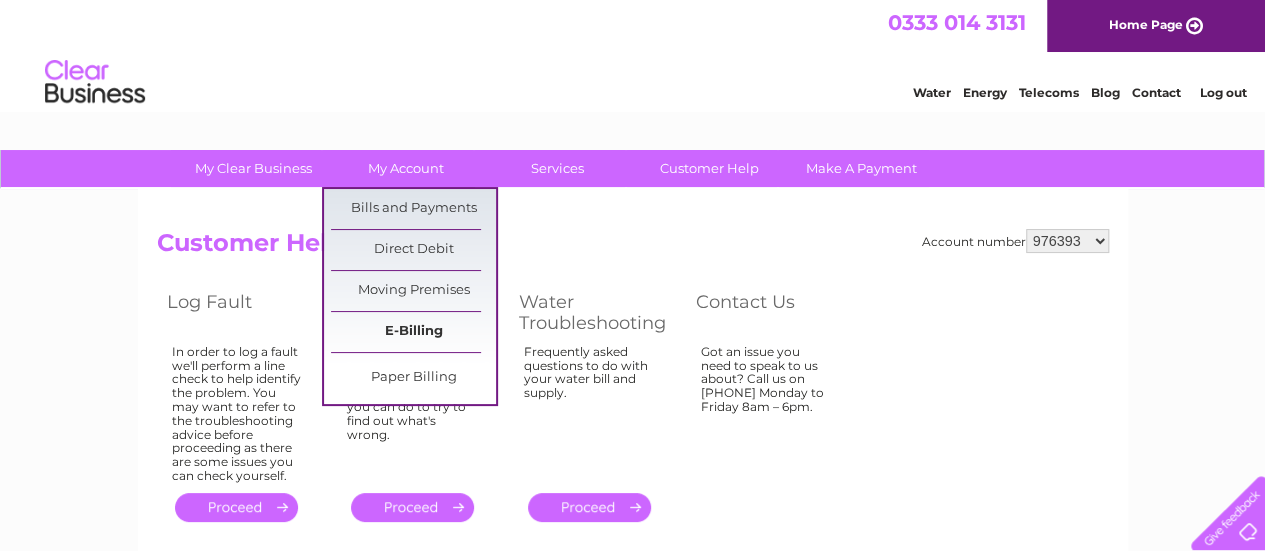 click on "E-Billing" at bounding box center [413, 332] 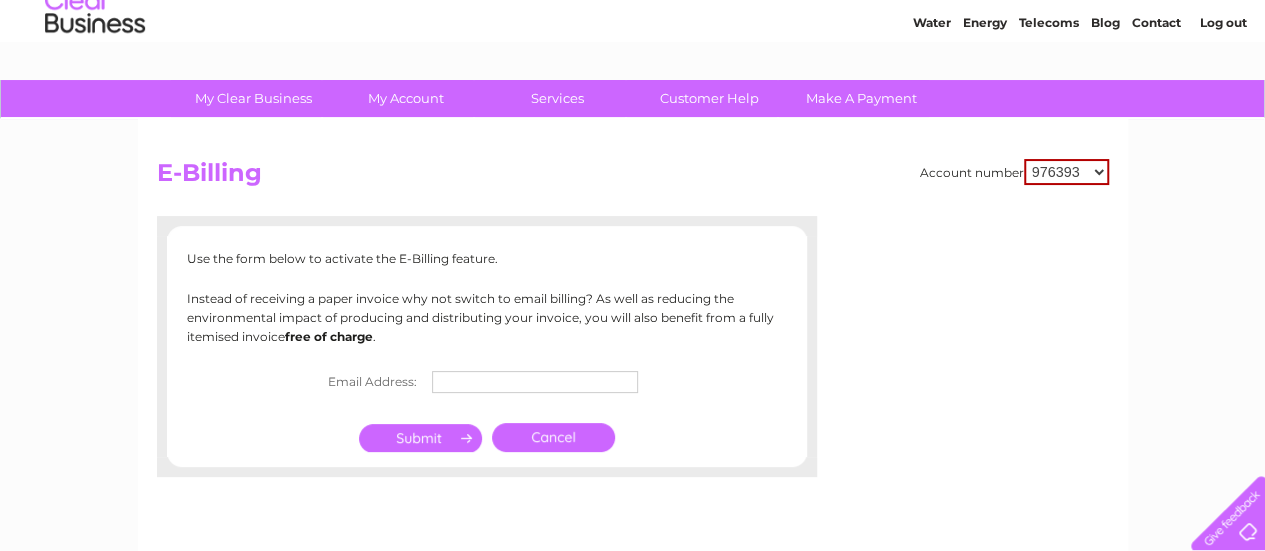 scroll, scrollTop: 100, scrollLeft: 0, axis: vertical 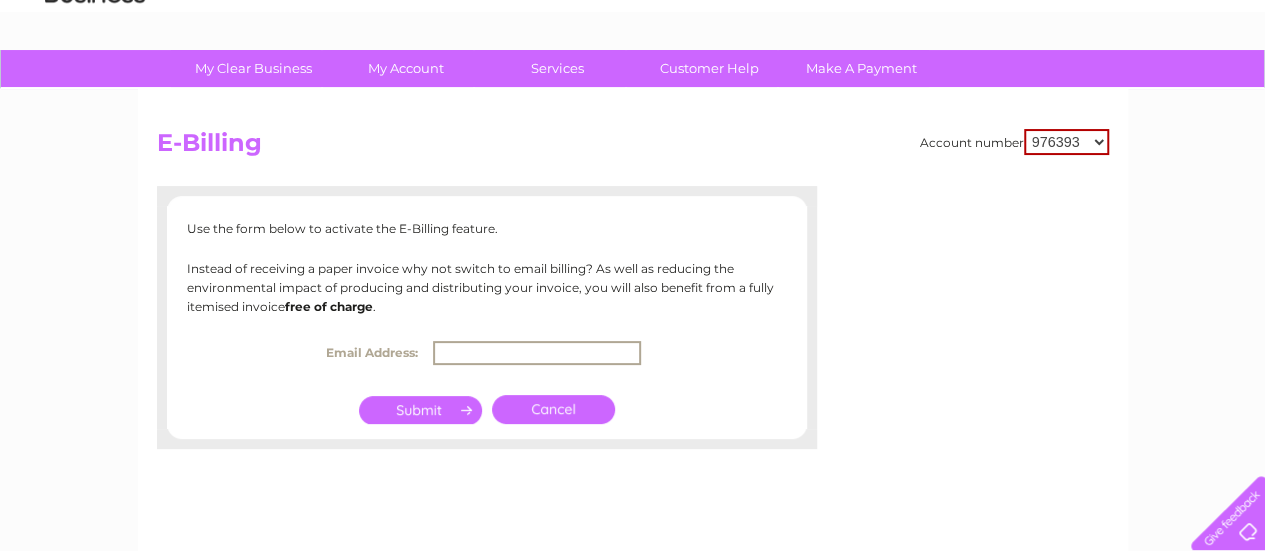 click at bounding box center (537, 353) 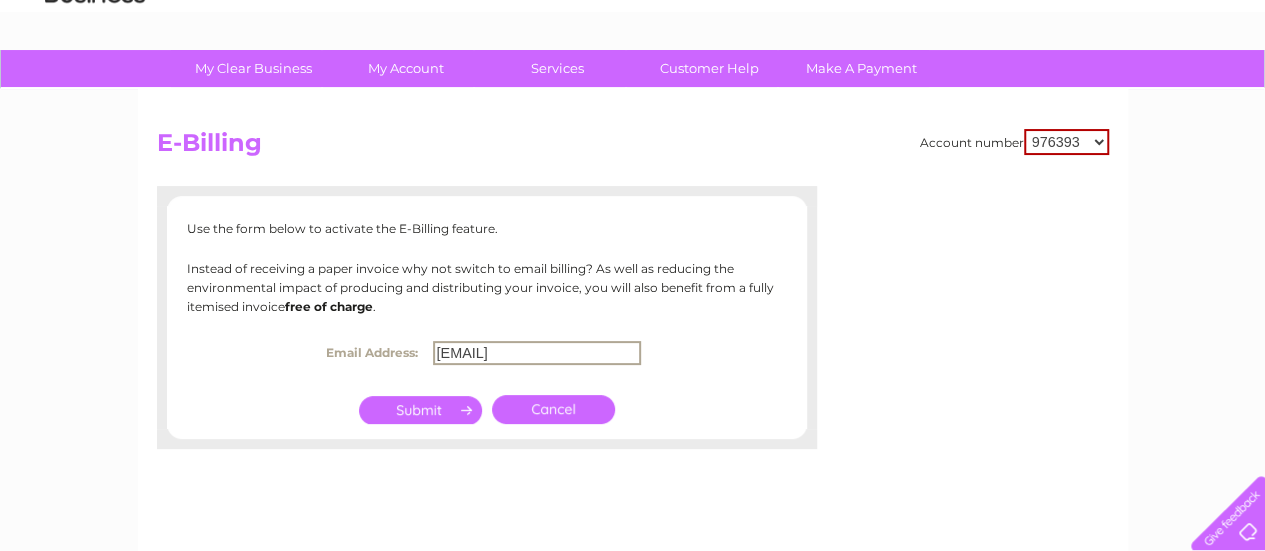 click at bounding box center [420, 410] 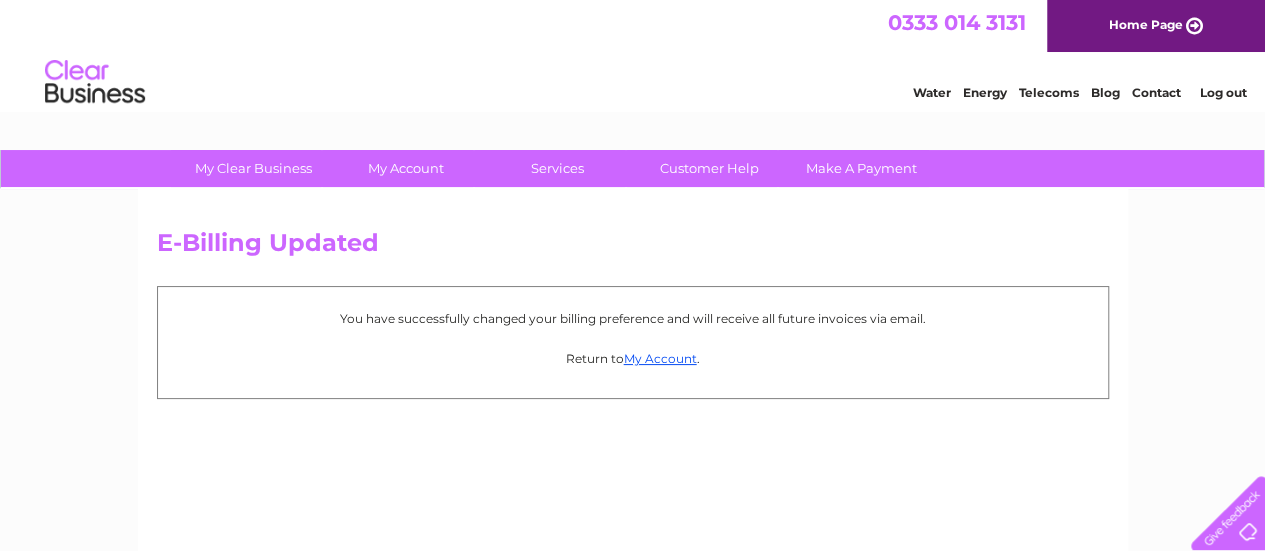 scroll, scrollTop: 0, scrollLeft: 0, axis: both 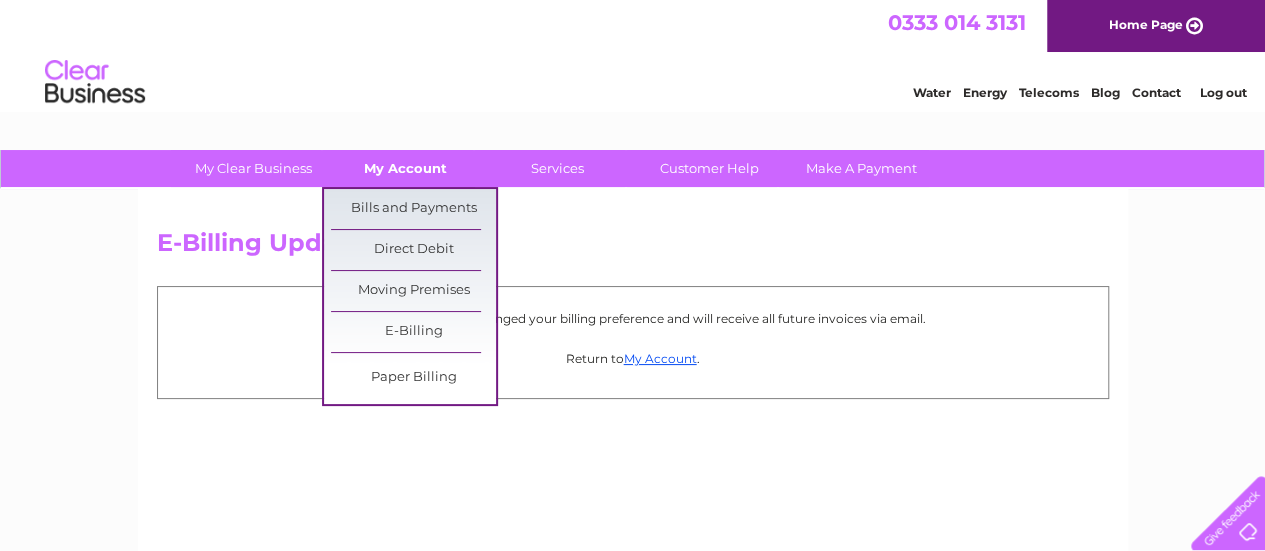 click on "My Account" at bounding box center [405, 168] 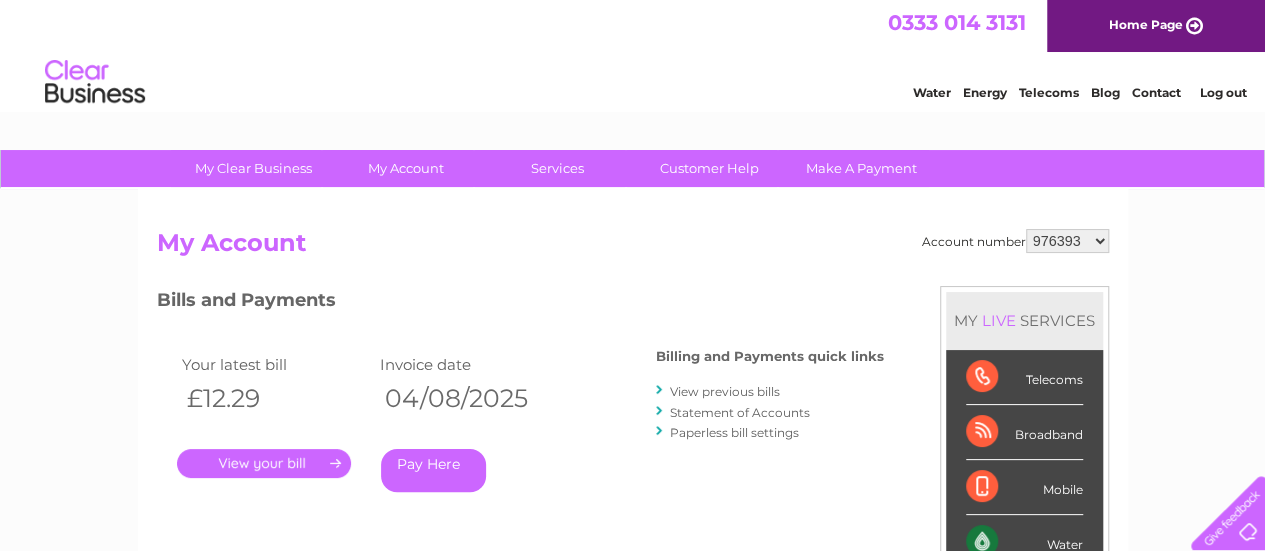 scroll, scrollTop: 0, scrollLeft: 0, axis: both 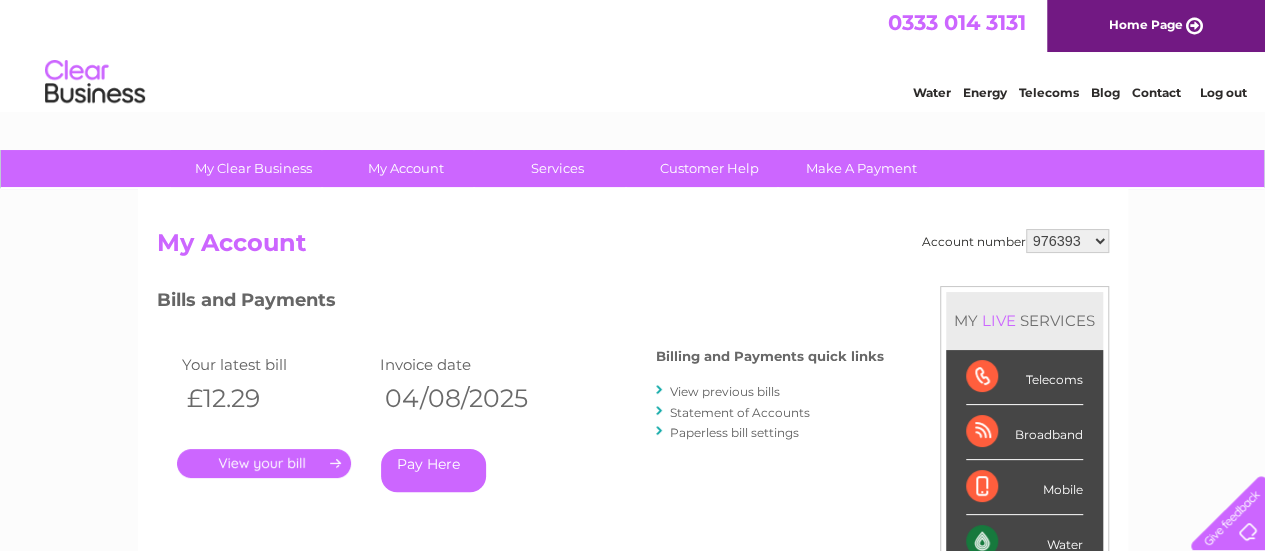 click on "976393
1126183" at bounding box center (1067, 241) 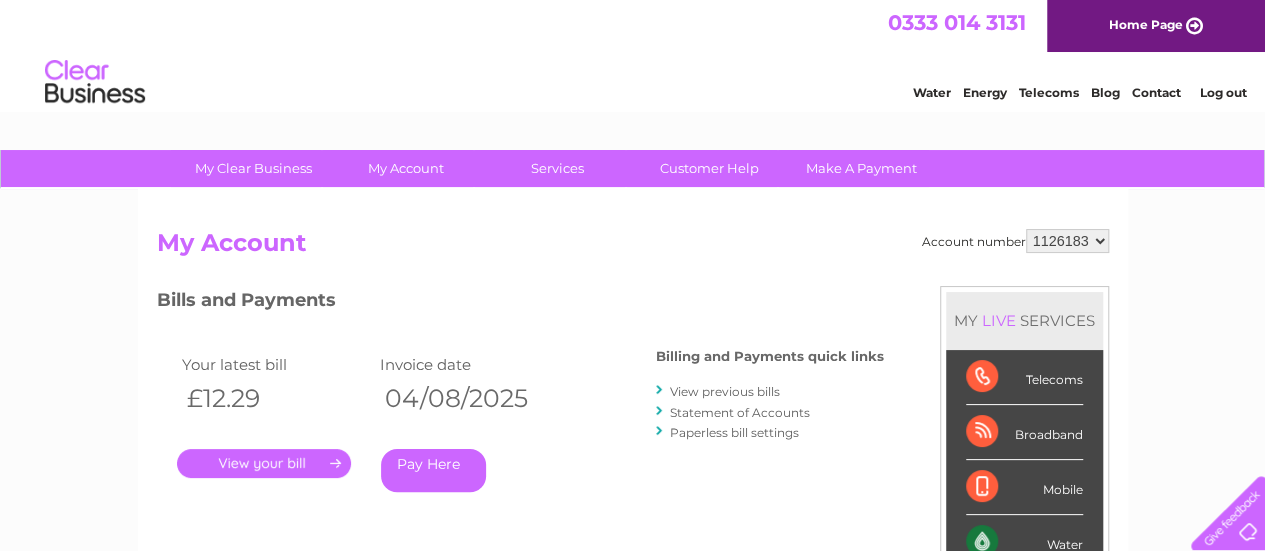 click on "976393
1126183" at bounding box center [1067, 241] 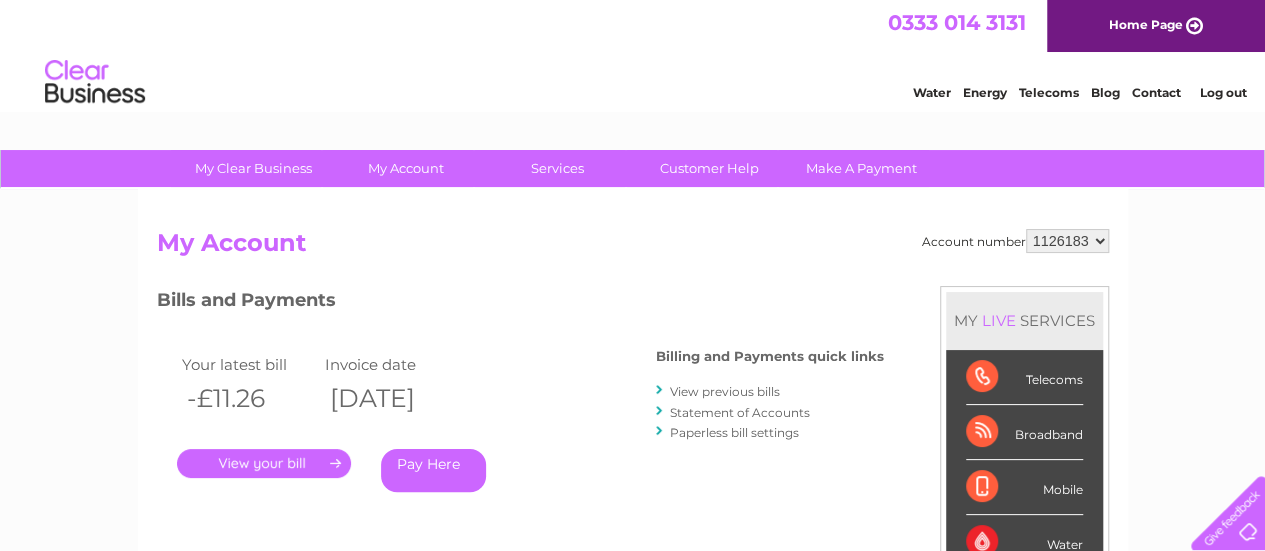 scroll, scrollTop: 0, scrollLeft: 0, axis: both 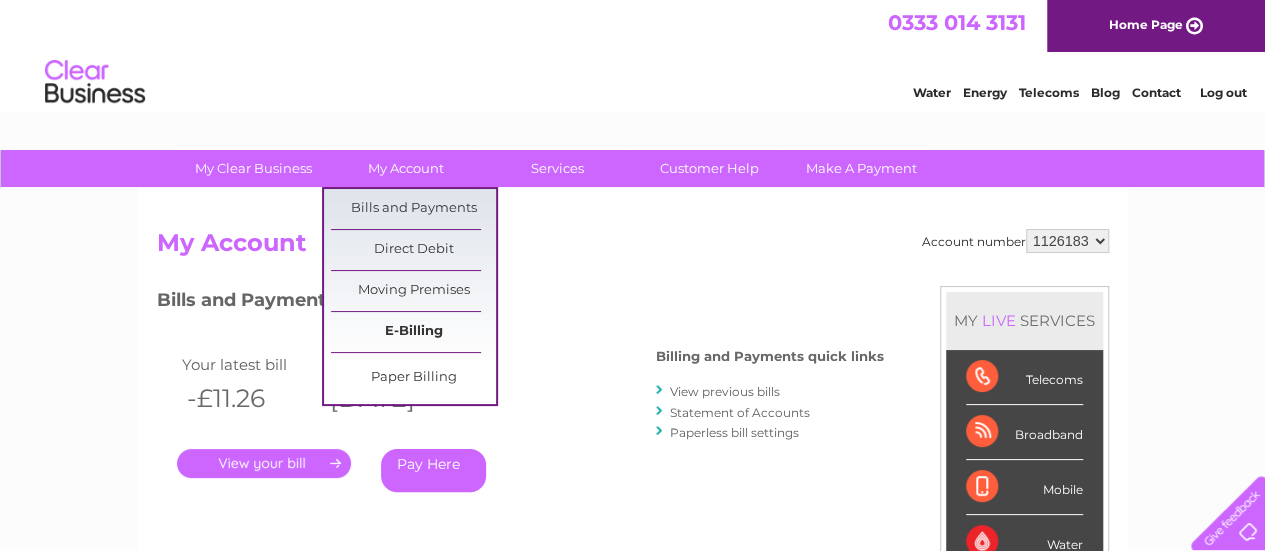 click on "E-Billing" at bounding box center (413, 332) 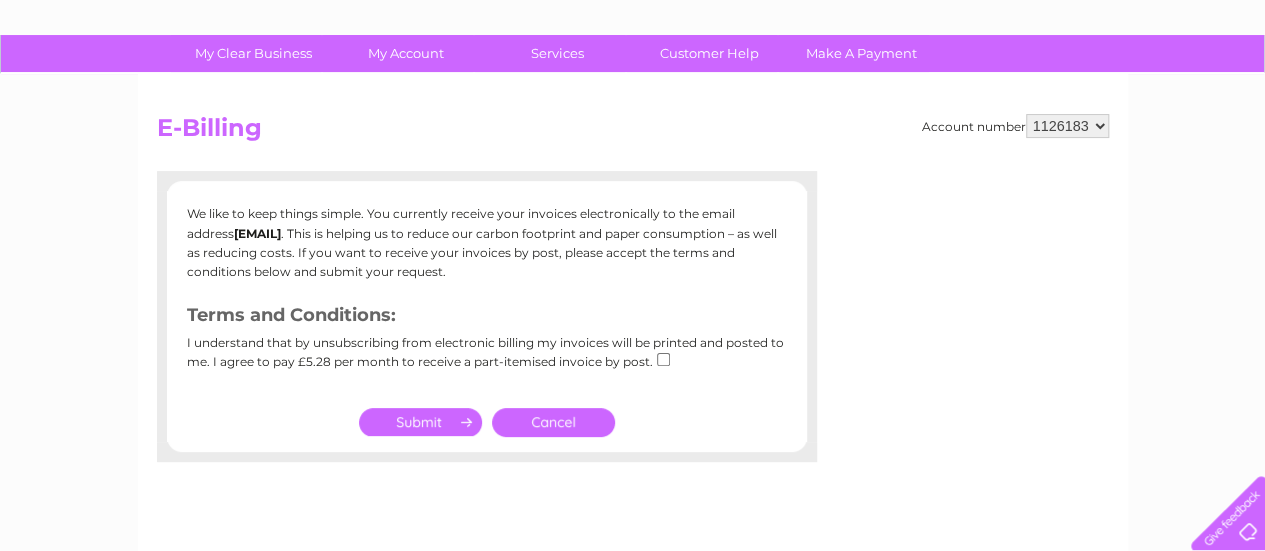 scroll, scrollTop: 0, scrollLeft: 0, axis: both 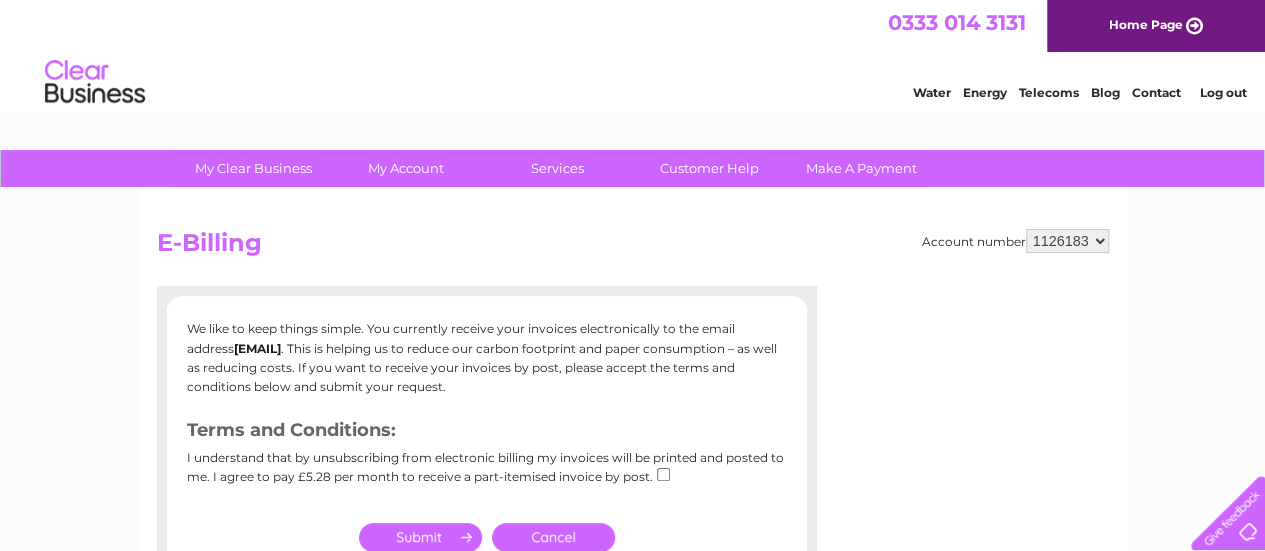 click on "976393
1126183" at bounding box center [1067, 241] 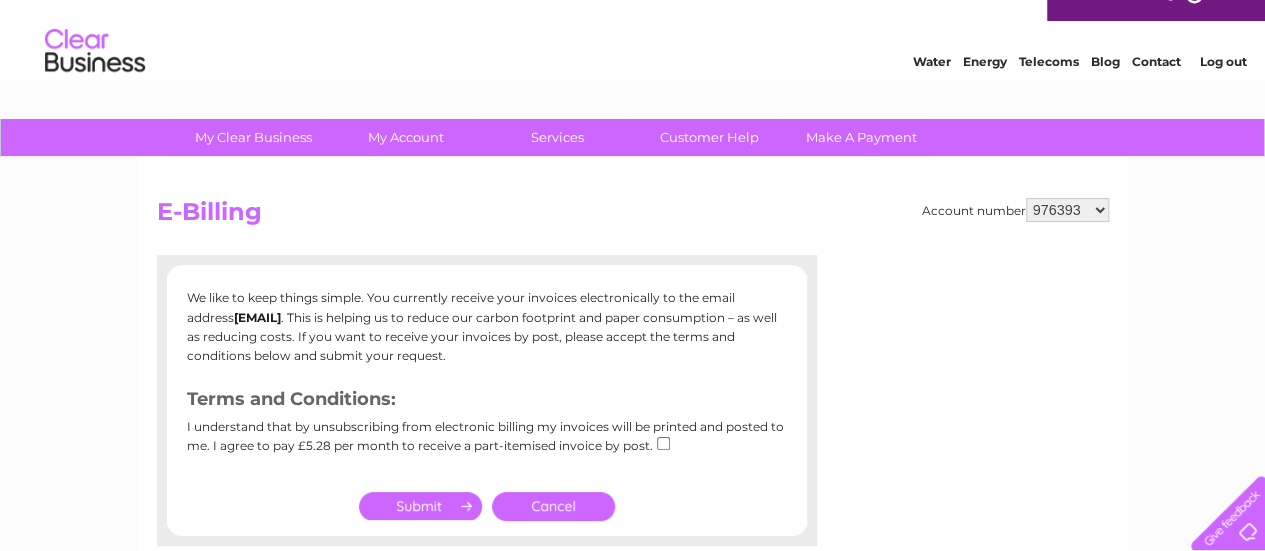 scroll, scrollTop: 0, scrollLeft: 0, axis: both 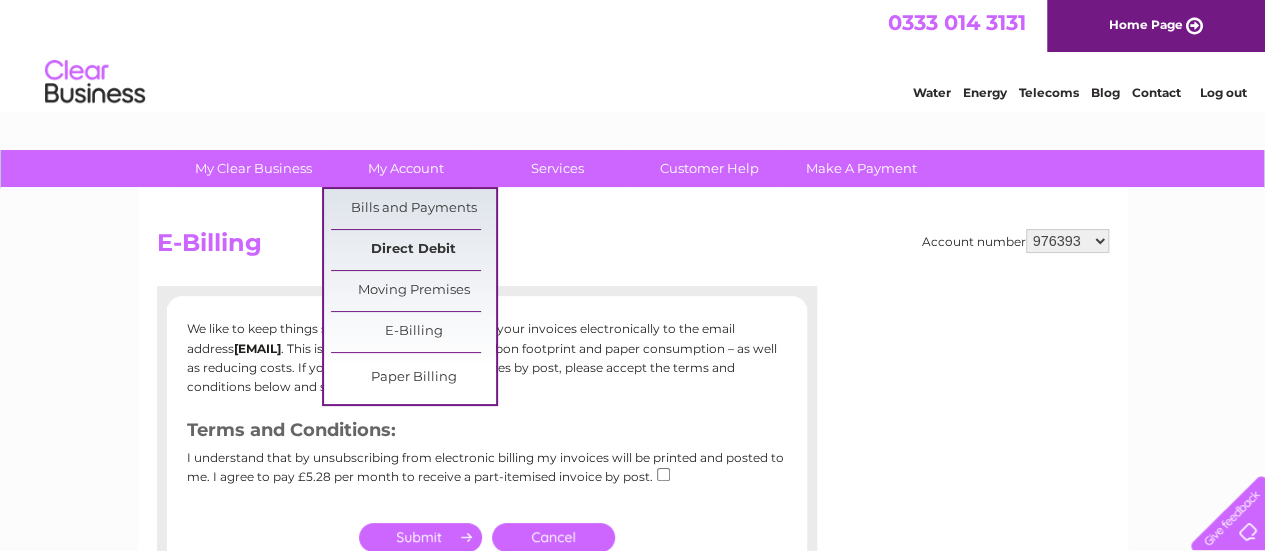 click on "Direct Debit" at bounding box center [413, 250] 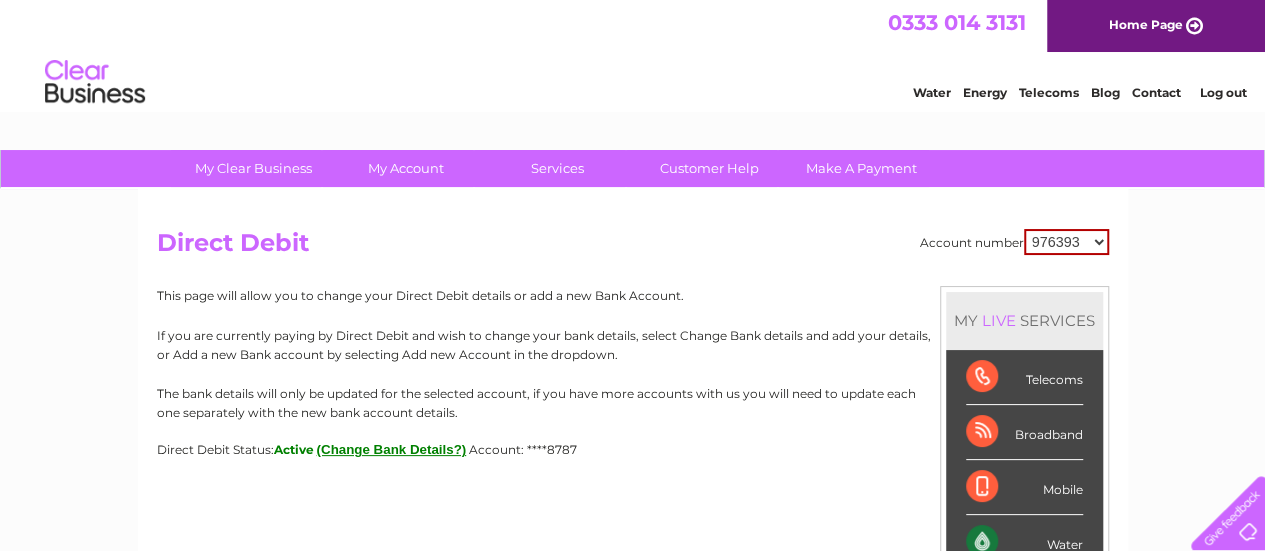 scroll, scrollTop: 0, scrollLeft: 0, axis: both 